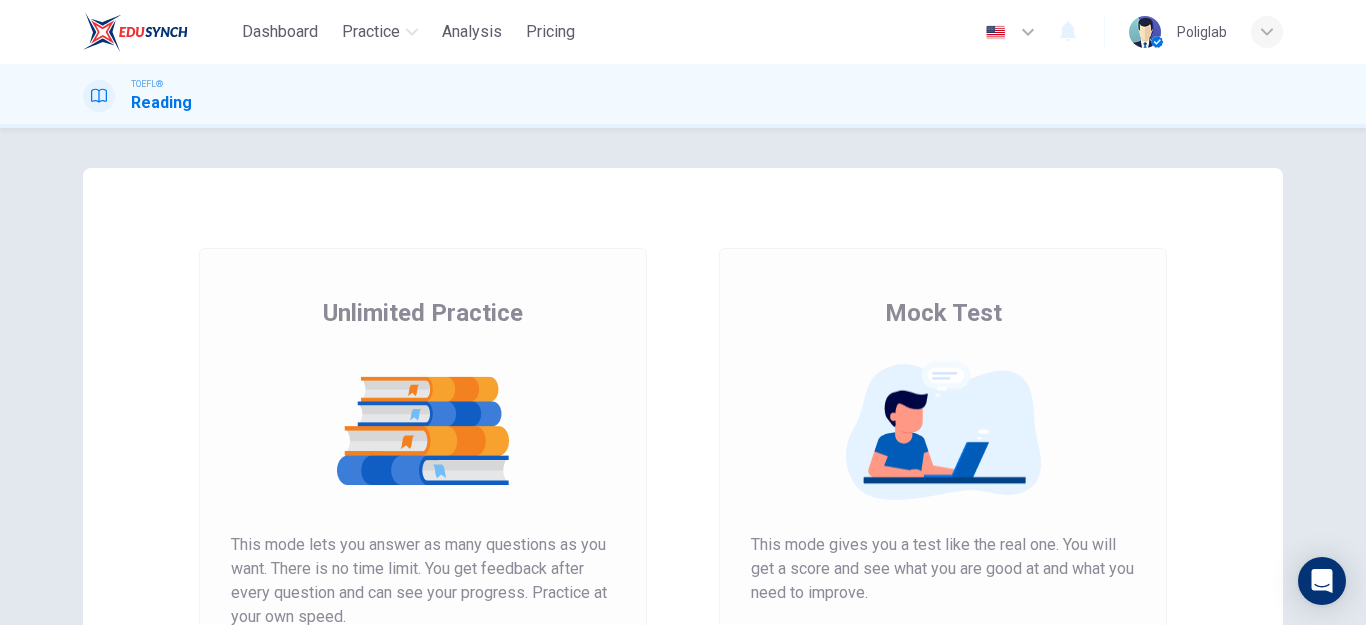 scroll, scrollTop: 0, scrollLeft: 0, axis: both 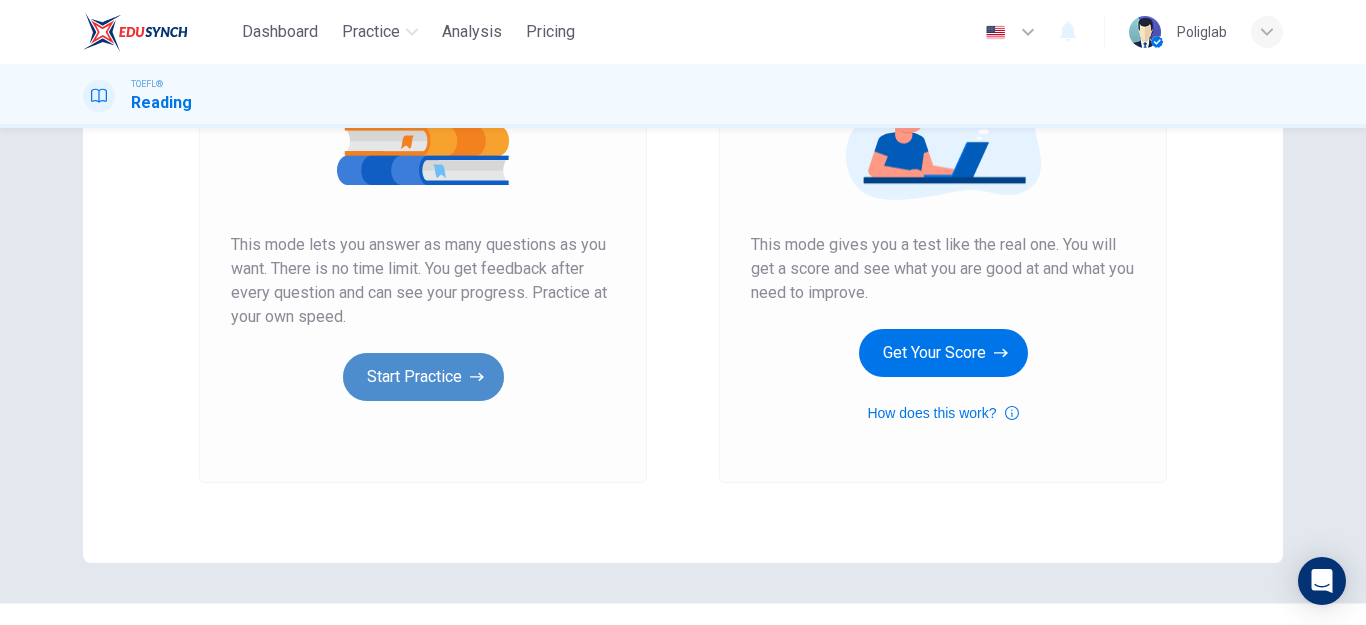 click on "Start Practice" at bounding box center [423, 377] 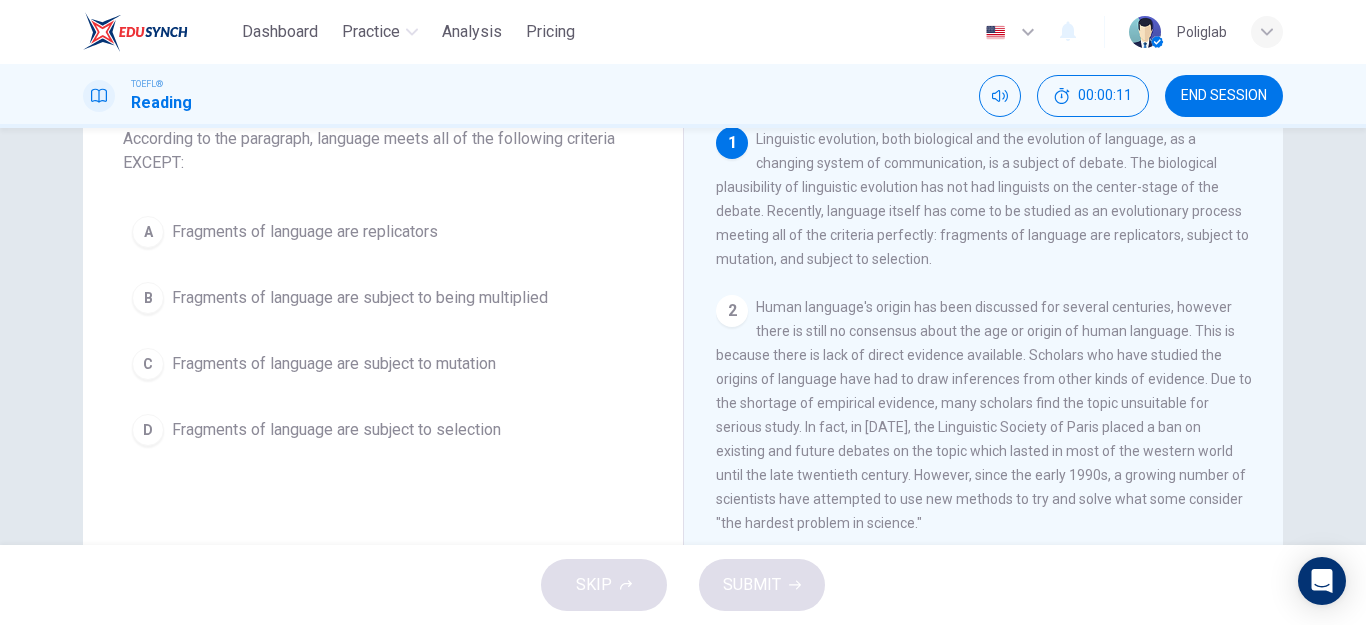scroll, scrollTop: 100, scrollLeft: 0, axis: vertical 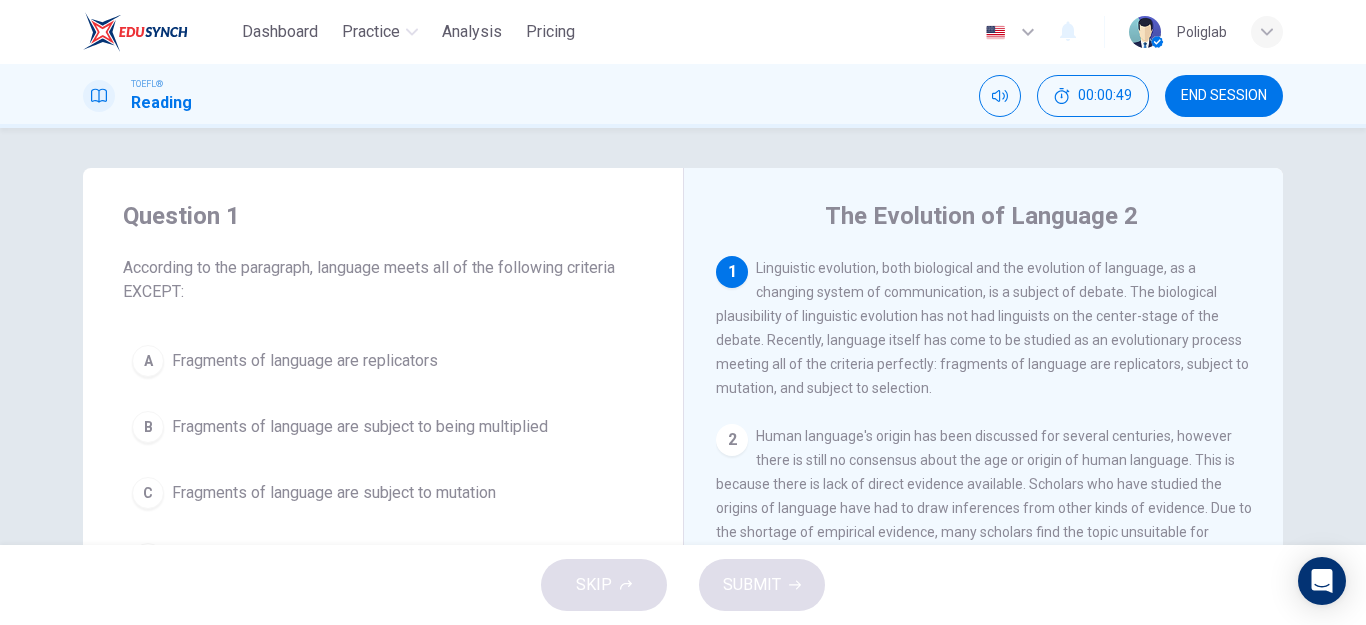 drag, startPoint x: 187, startPoint y: 219, endPoint x: 434, endPoint y: 333, distance: 272.0386 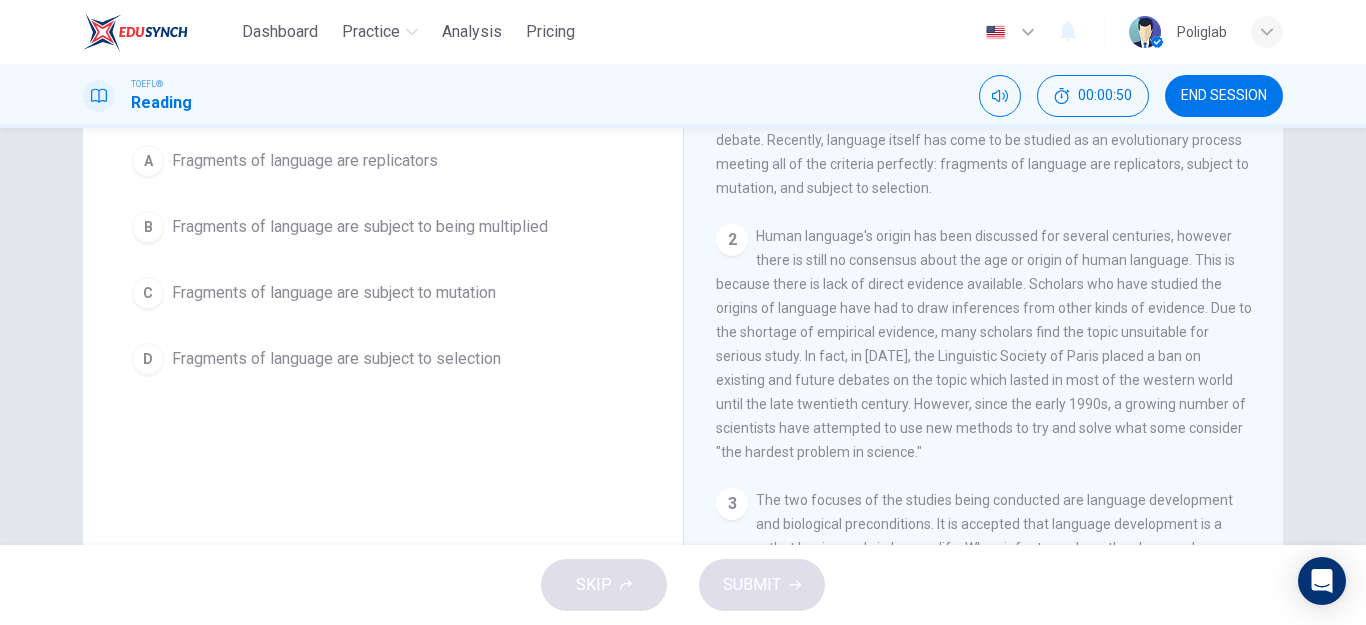 scroll, scrollTop: 358, scrollLeft: 0, axis: vertical 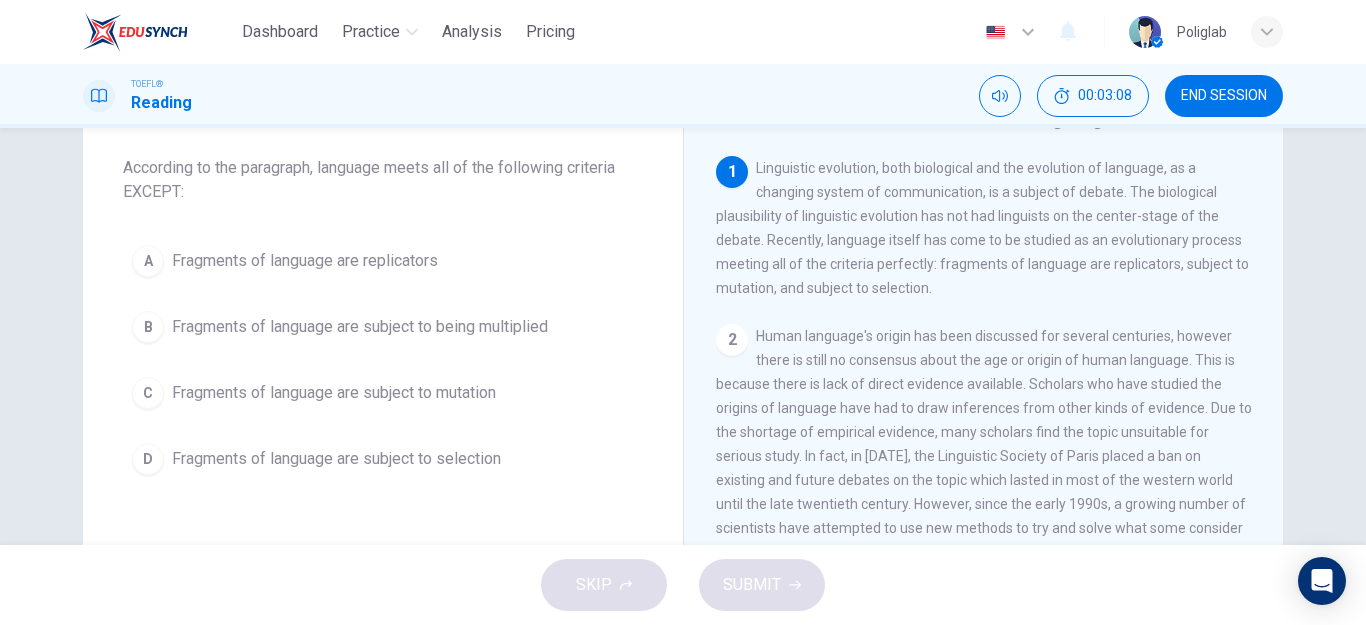 drag, startPoint x: 1276, startPoint y: 209, endPoint x: 1269, endPoint y: 240, distance: 31.780497 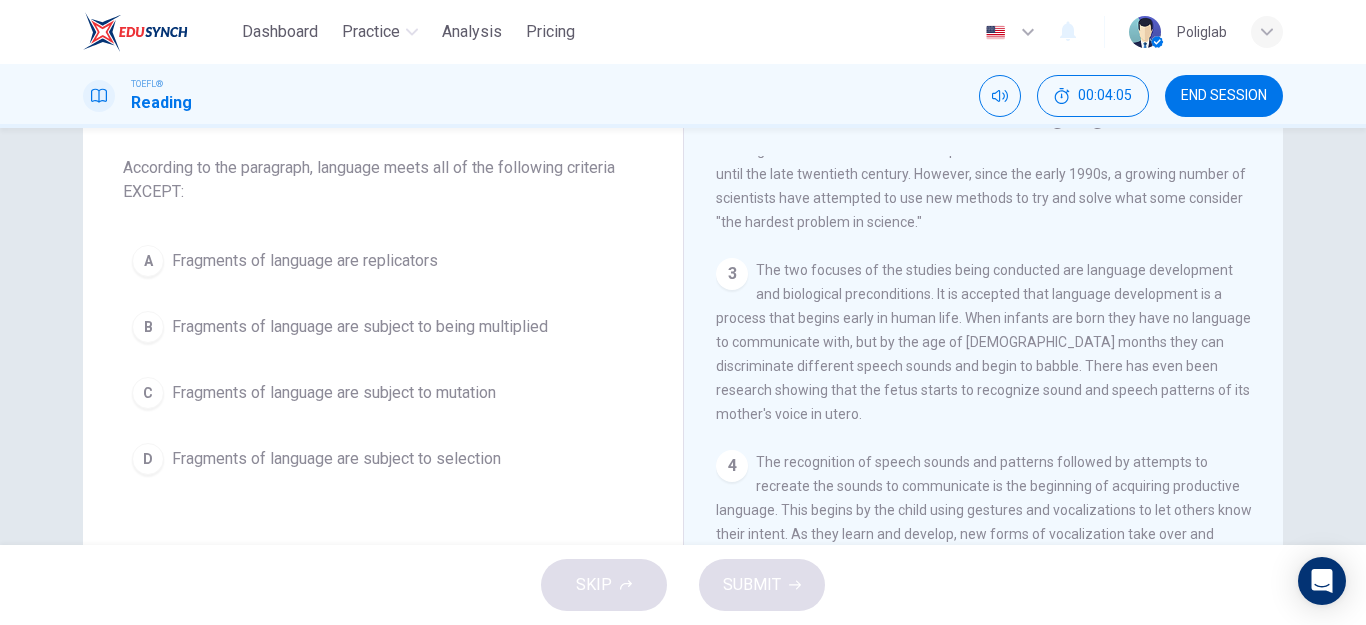 scroll, scrollTop: 382, scrollLeft: 0, axis: vertical 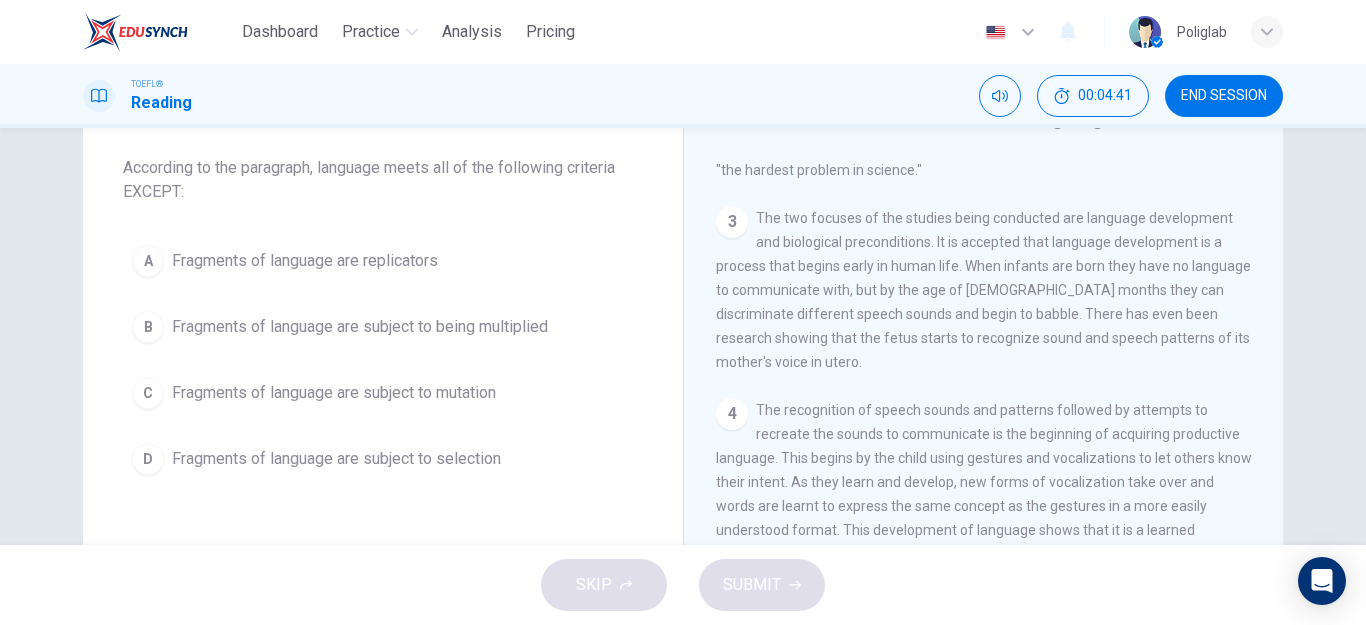 drag, startPoint x: 1268, startPoint y: 320, endPoint x: 1268, endPoint y: 341, distance: 21 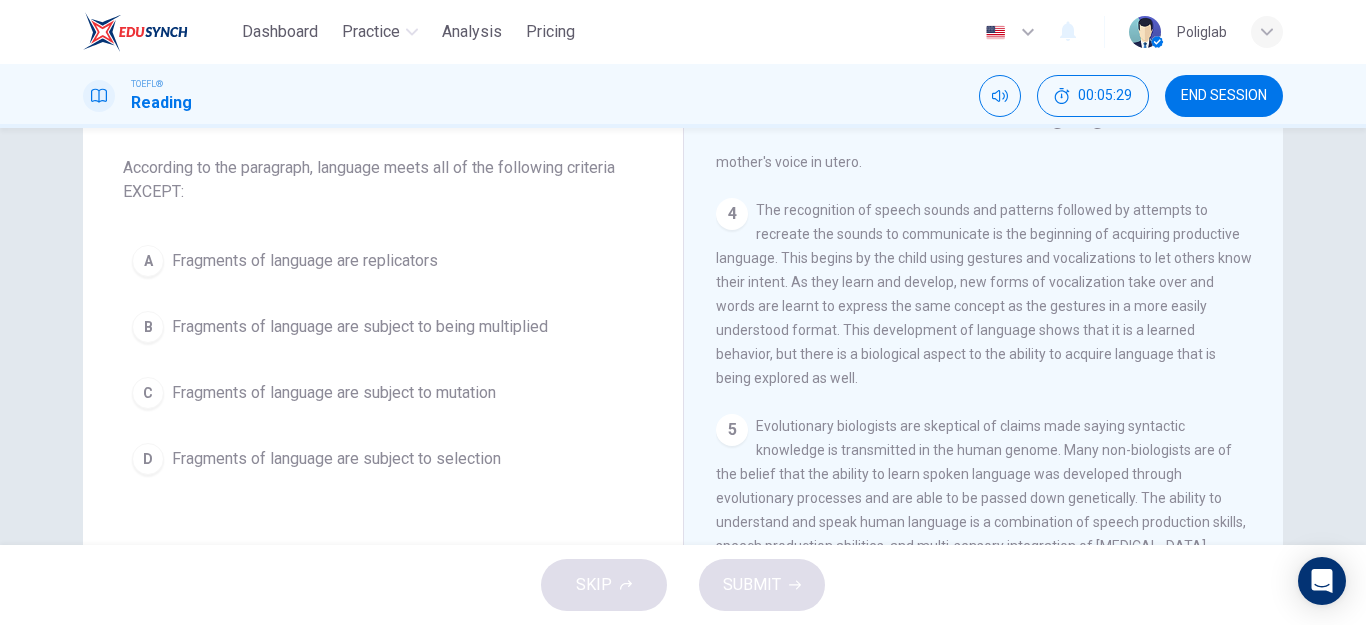 scroll, scrollTop: 682, scrollLeft: 0, axis: vertical 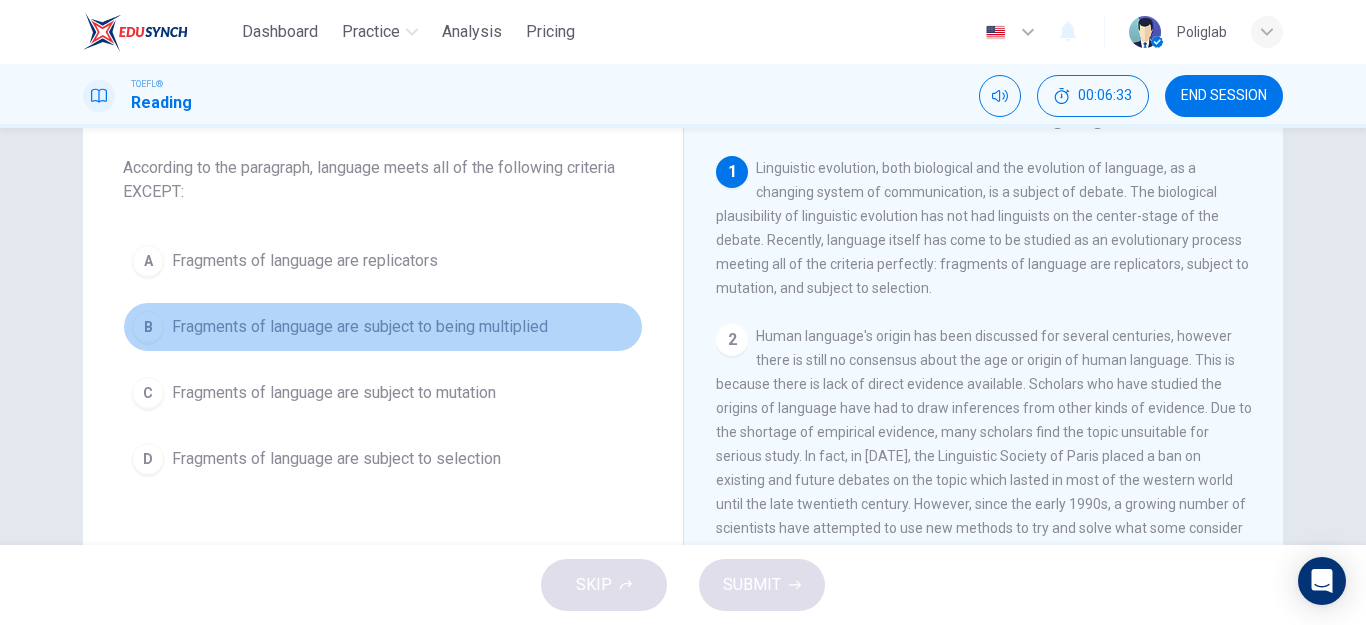 click on "Fragments of language are subject to being multiplied" at bounding box center [360, 327] 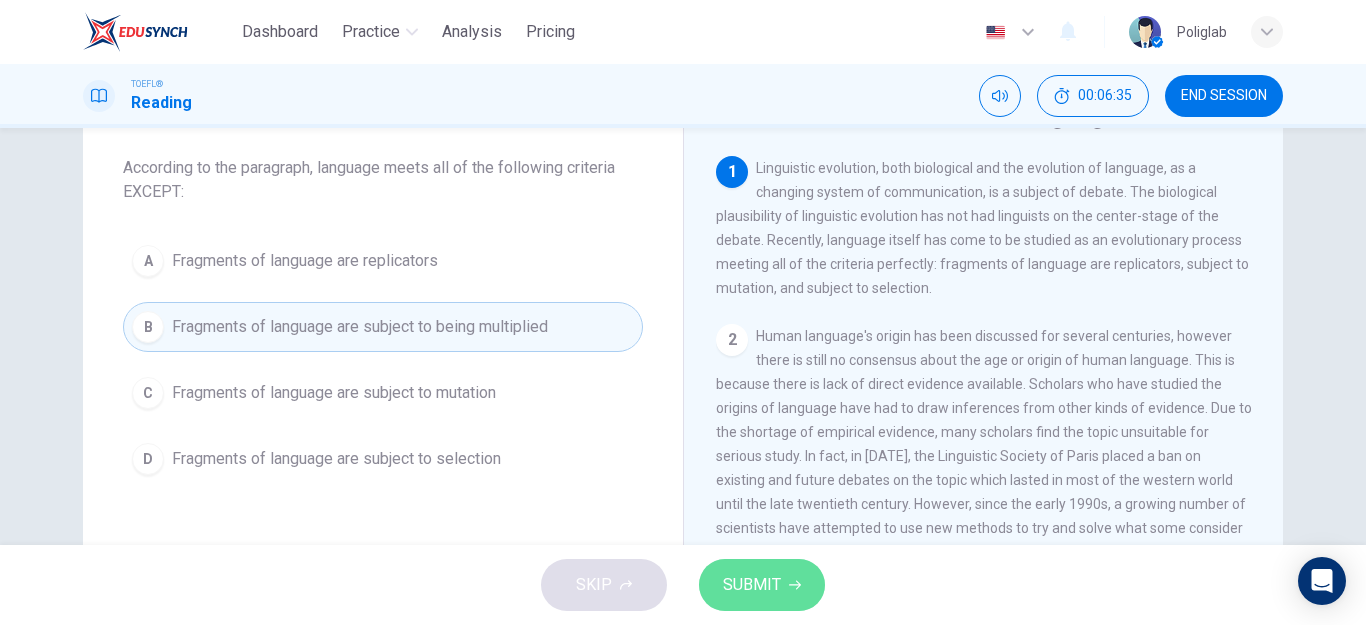 click on "SUBMIT" at bounding box center [752, 585] 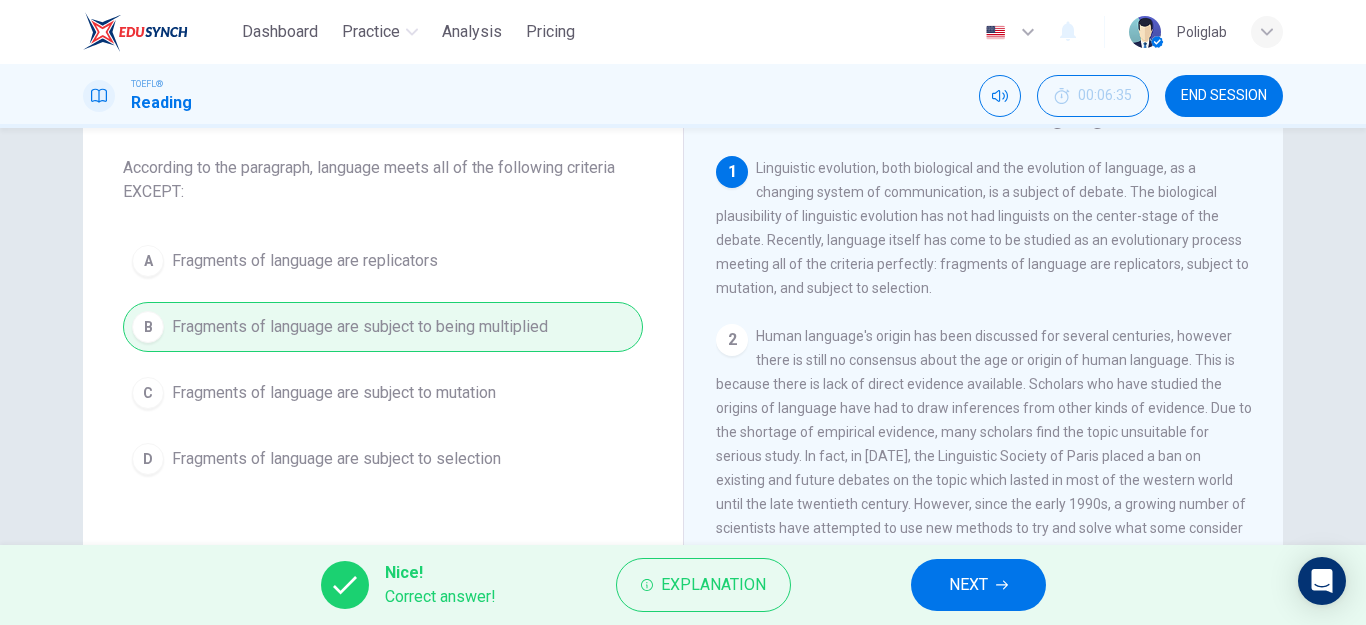 click on "NEXT" at bounding box center [978, 585] 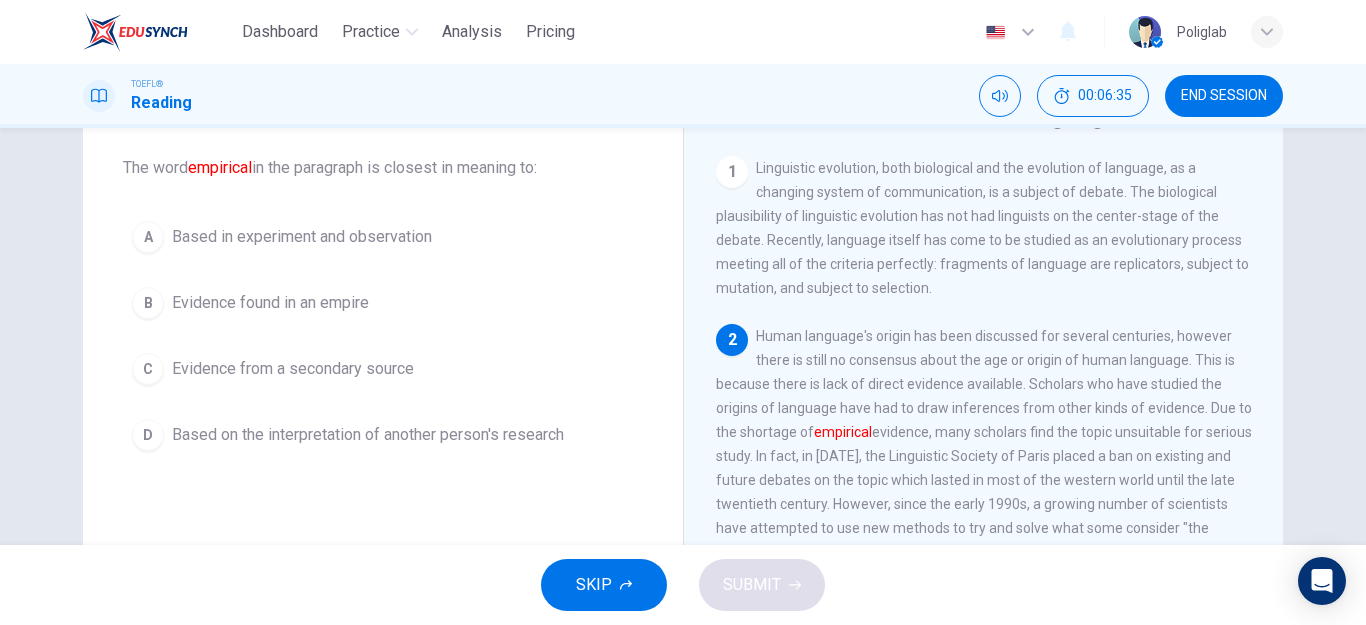 scroll, scrollTop: 49, scrollLeft: 0, axis: vertical 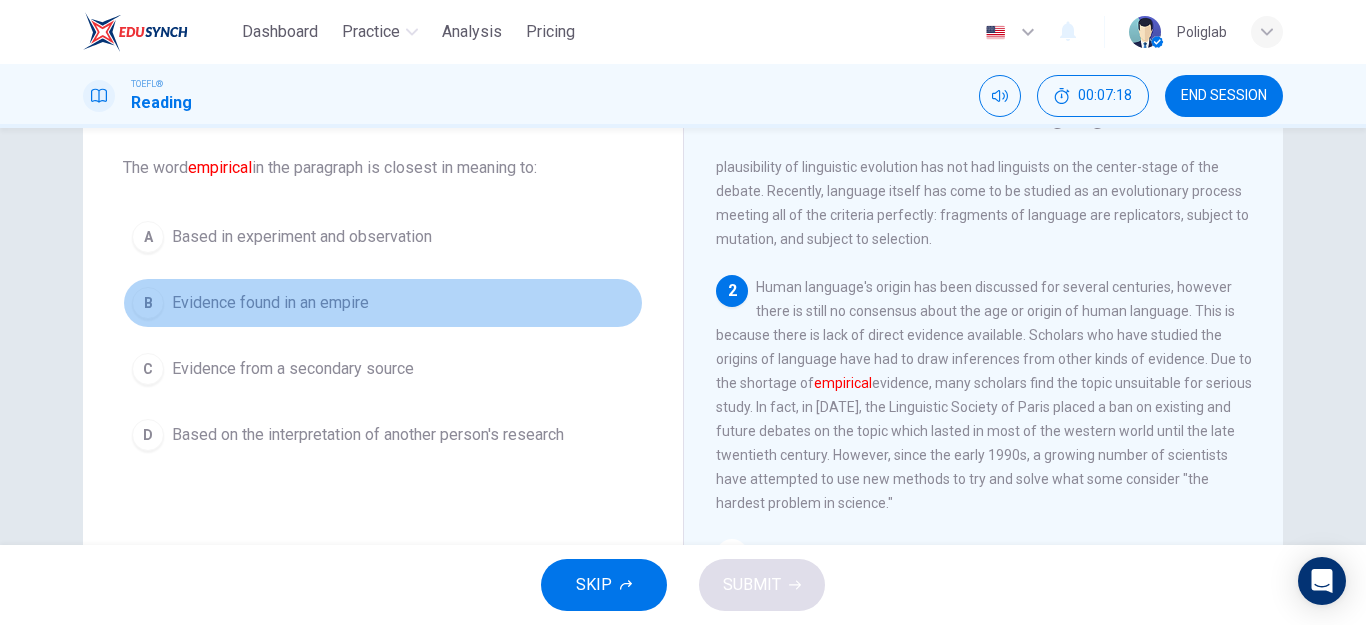 click on "Evidence found in an empire" at bounding box center (270, 303) 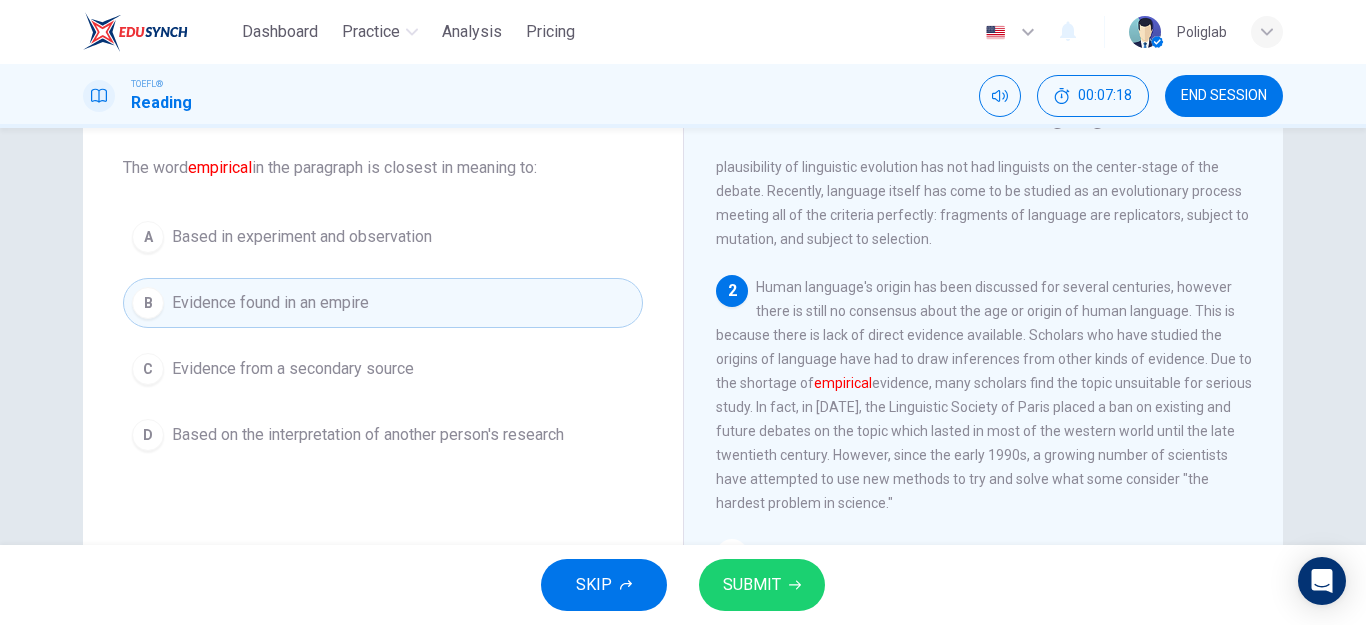 click on "SUBMIT" at bounding box center (752, 585) 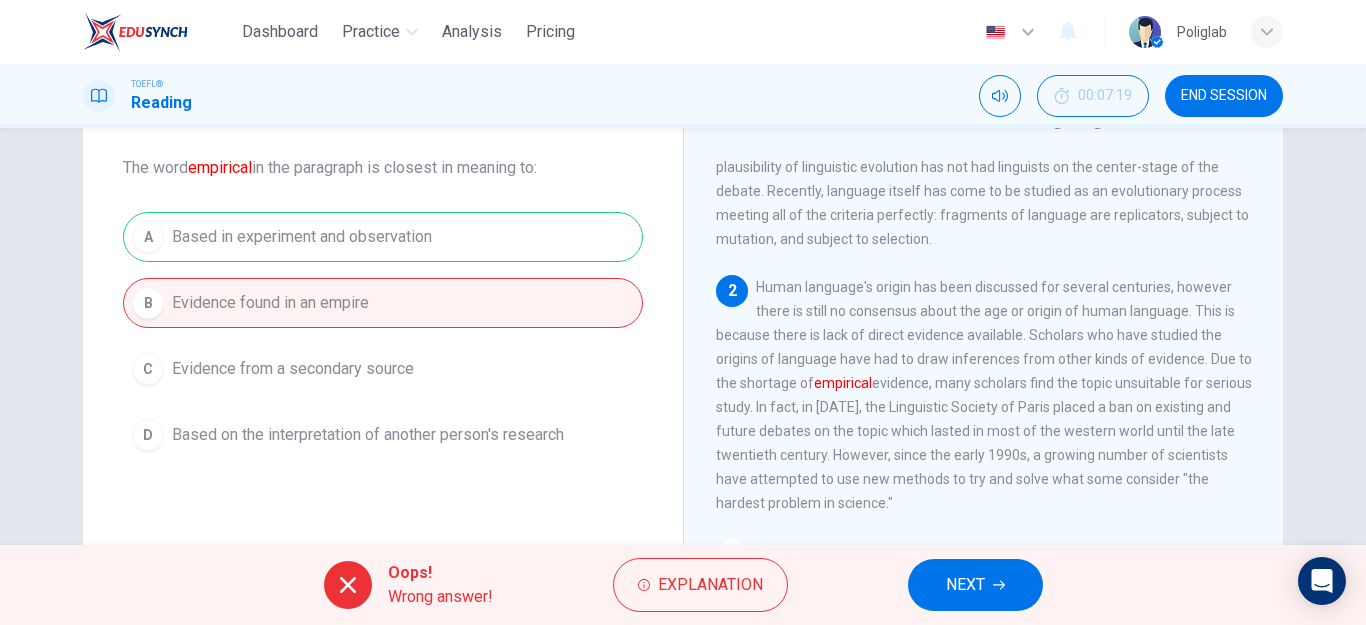 click on "NEXT" at bounding box center [965, 585] 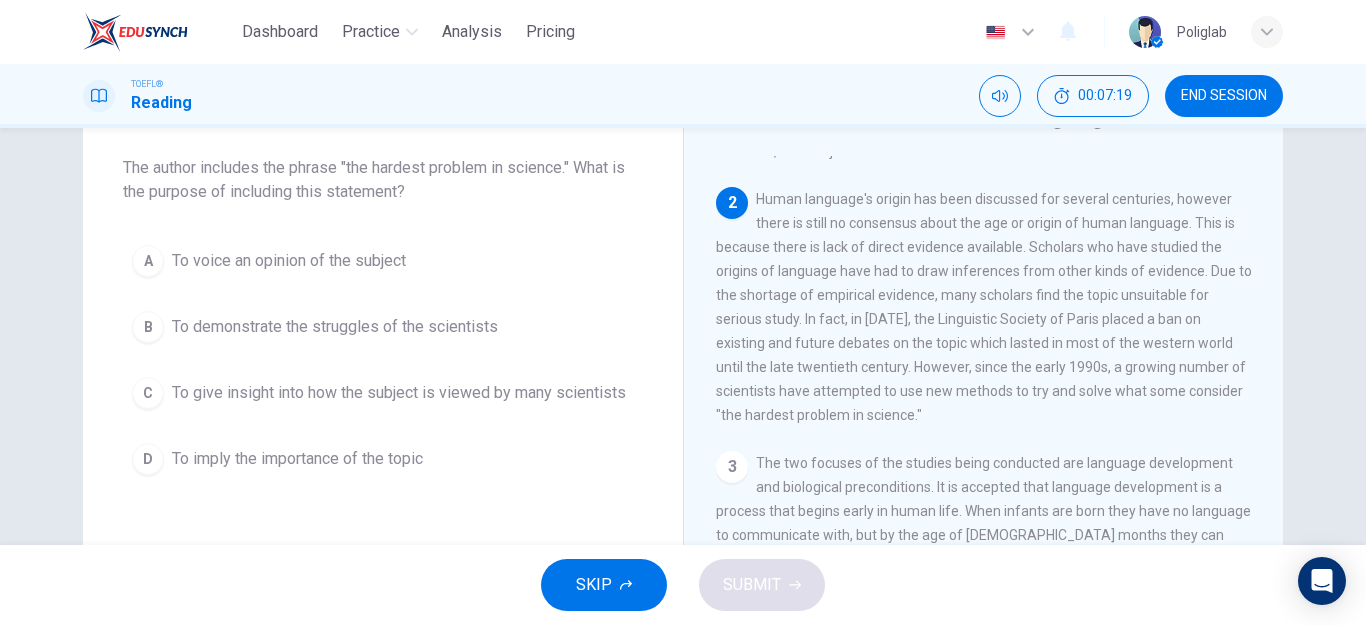 scroll, scrollTop: 174, scrollLeft: 0, axis: vertical 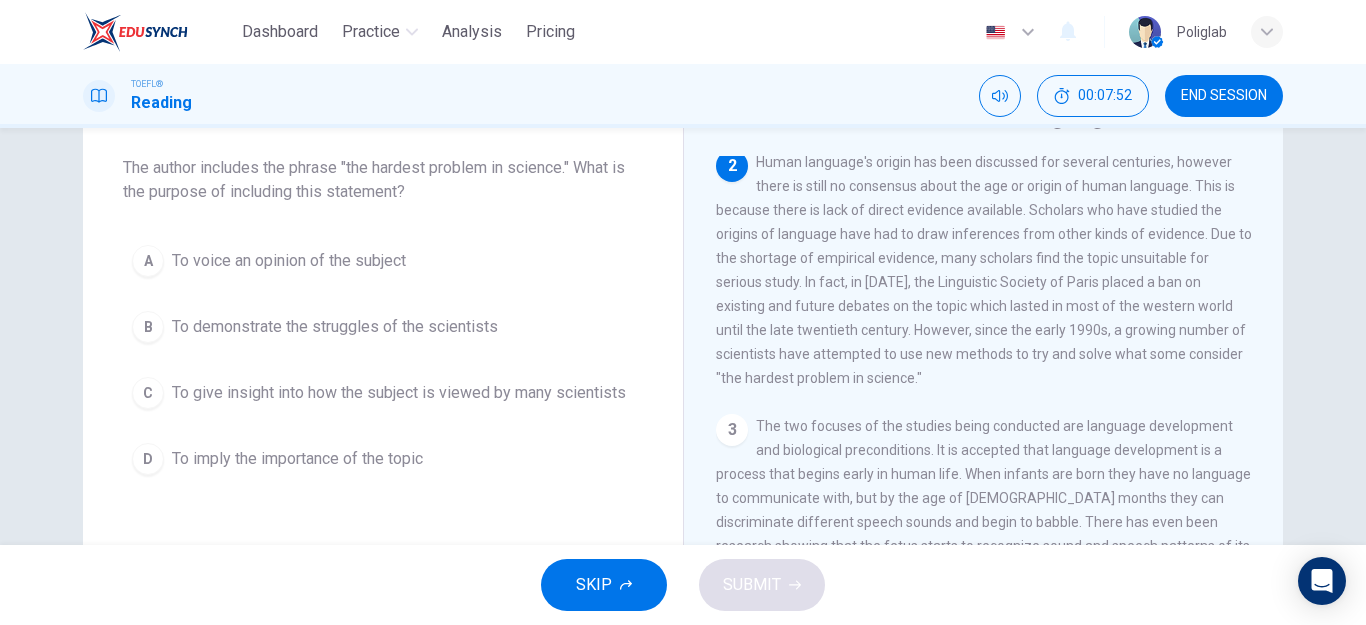 drag, startPoint x: 988, startPoint y: 269, endPoint x: 1118, endPoint y: 296, distance: 132.77425 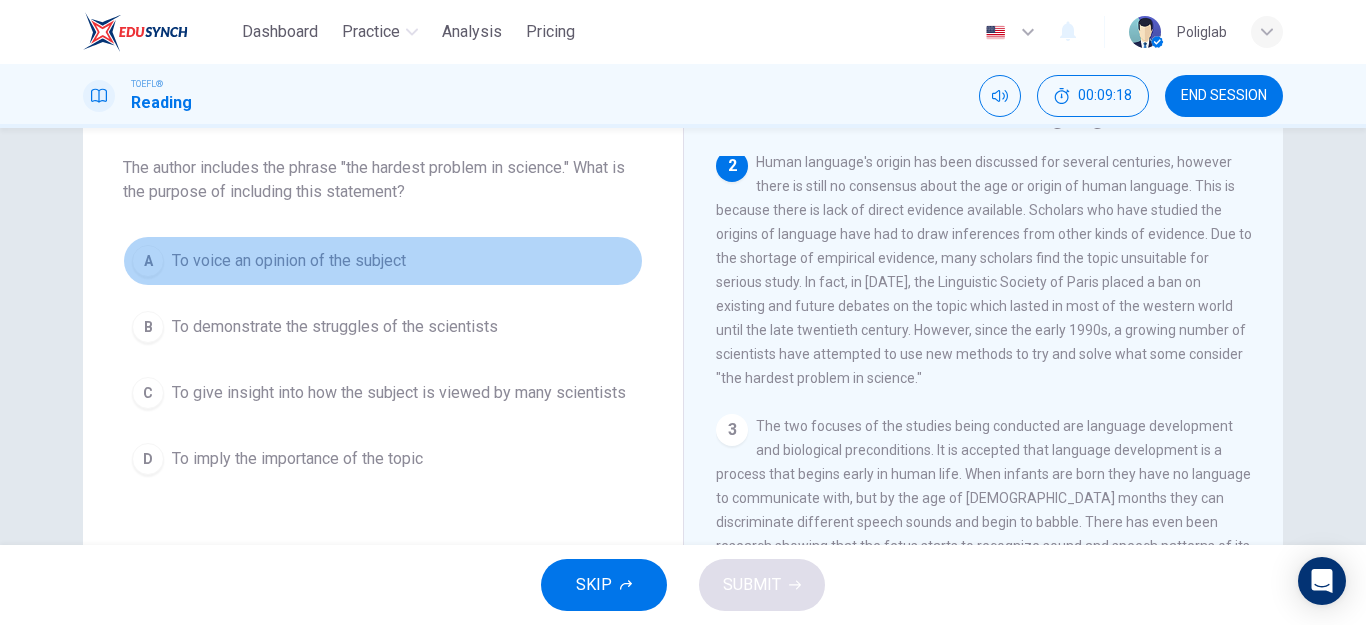 click on "To voice an opinion of the subject" at bounding box center (289, 261) 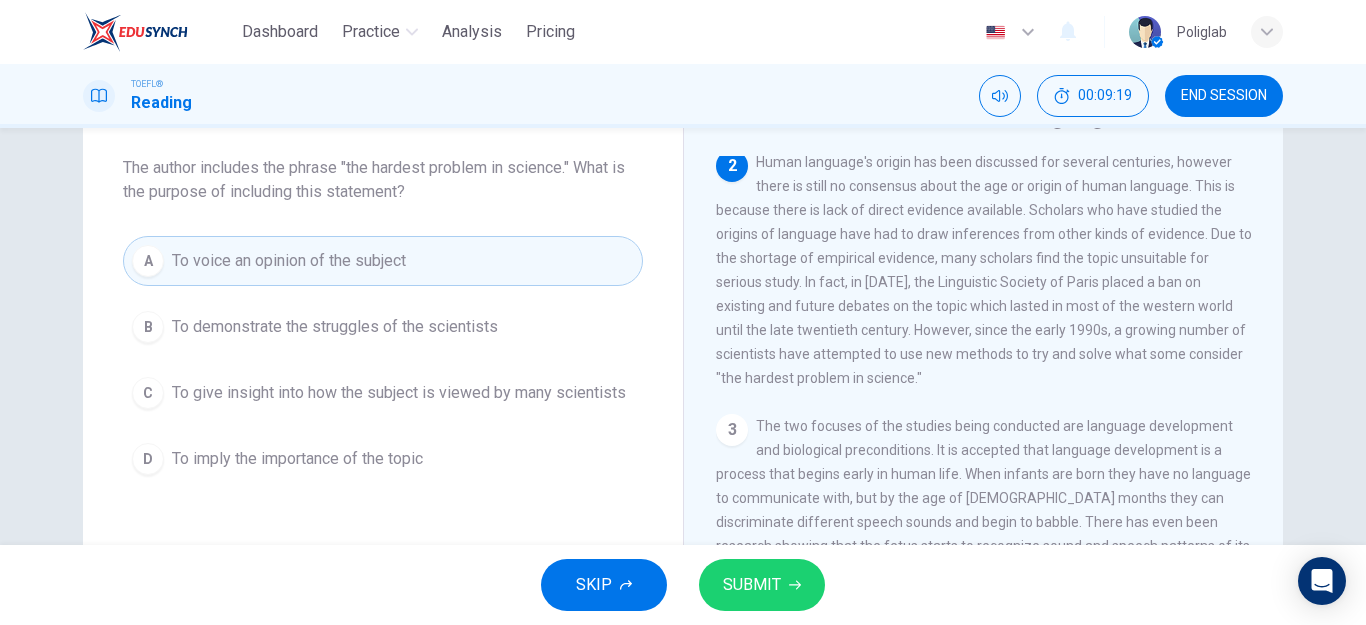 click on "SUBMIT" at bounding box center (752, 585) 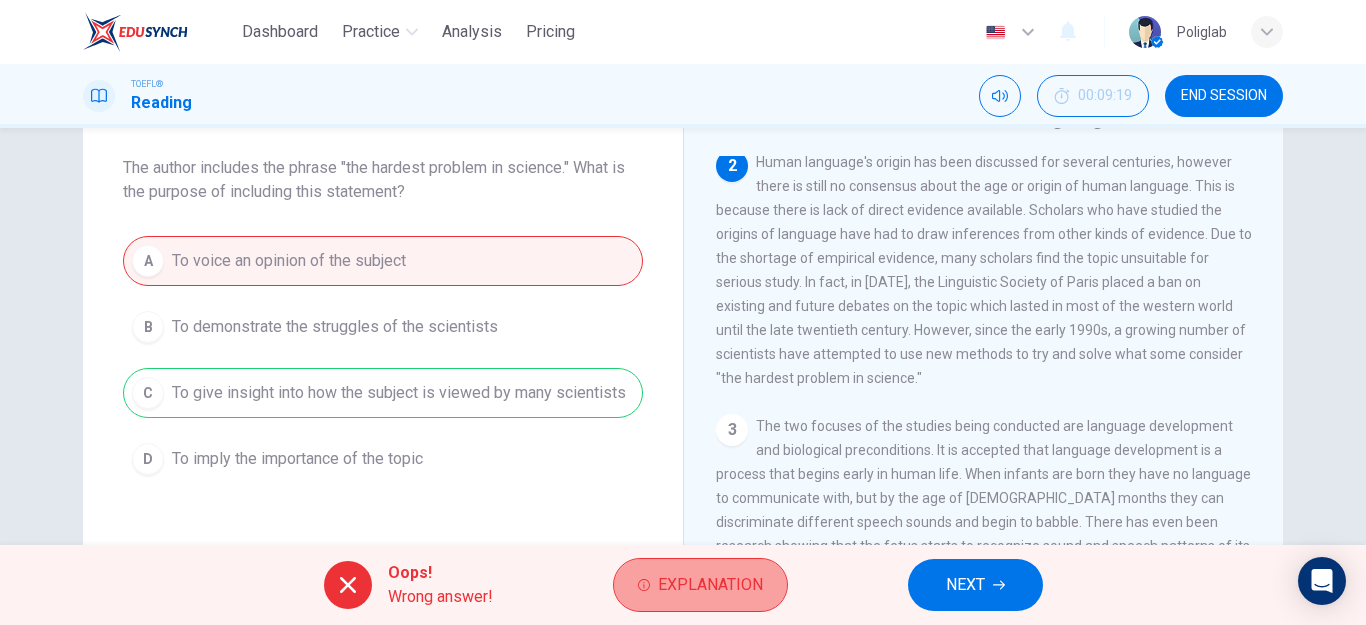 click on "Explanation" at bounding box center (710, 585) 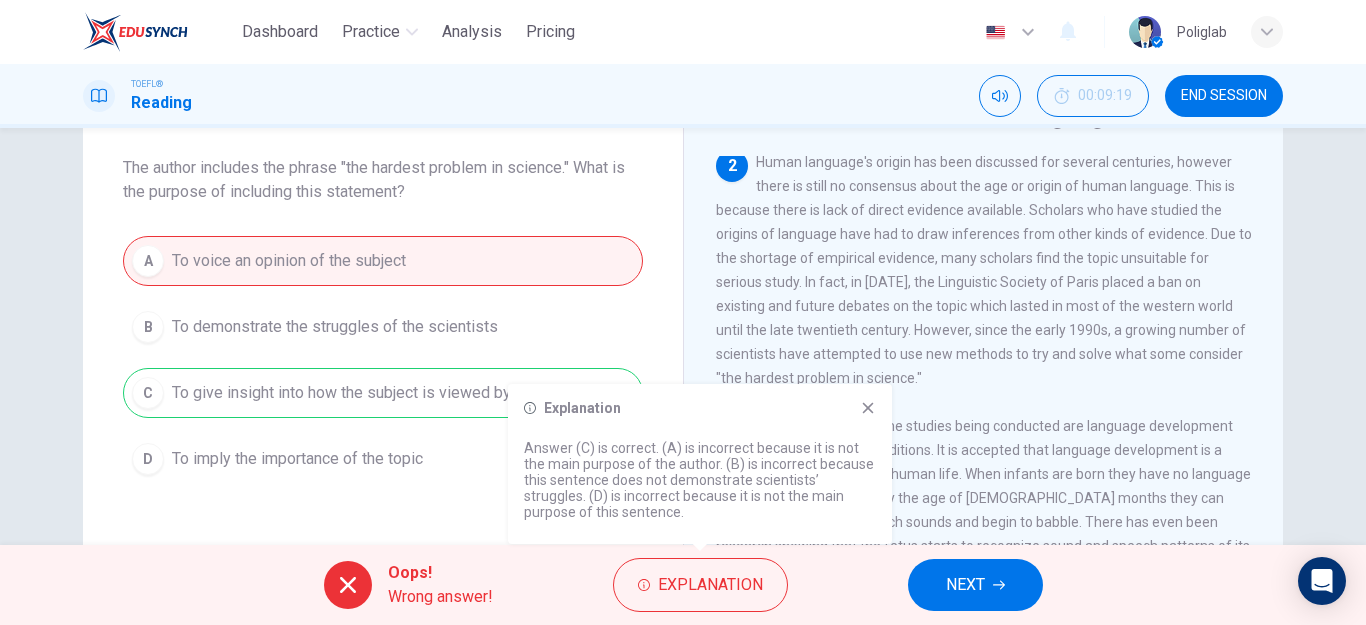 click on "Explanation Answer (C) is correct. (A) is incorrect because it is not the main purpose of the author. (B) is incorrect because this sentence does not demonstrate scientists’ struggles. (D) is incorrect because it is not the main purpose of this sentence." at bounding box center (700, 464) 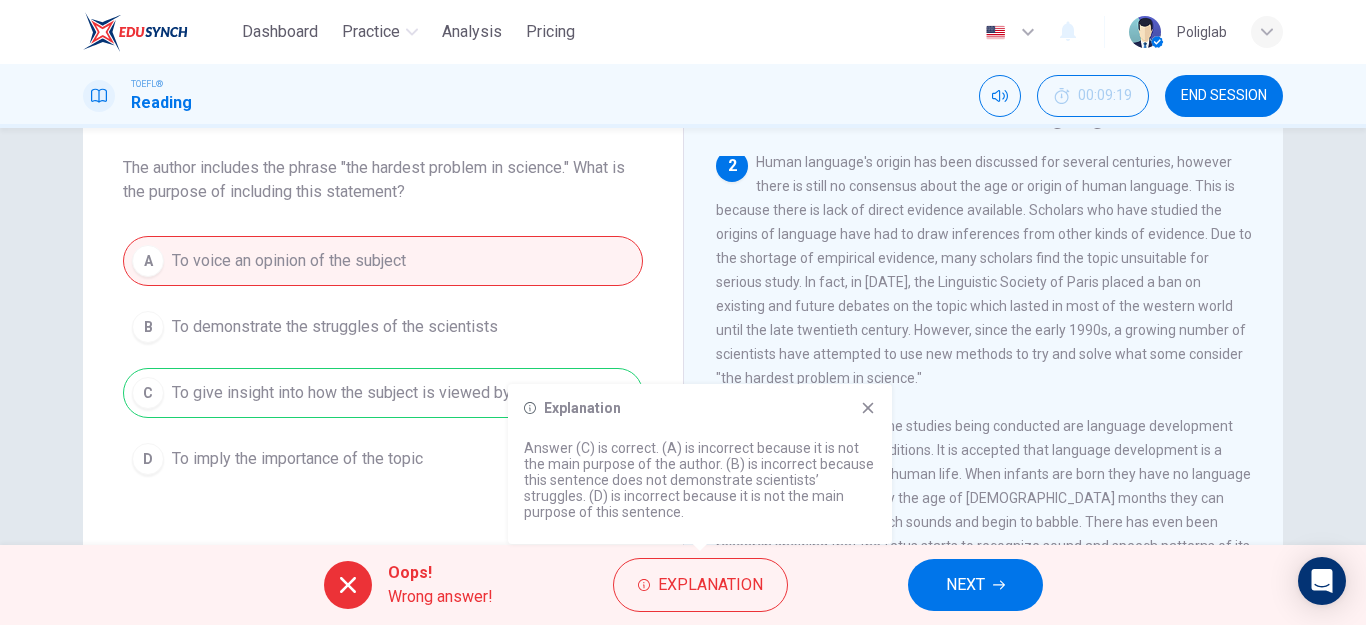 drag, startPoint x: 699, startPoint y: 447, endPoint x: 849, endPoint y: 452, distance: 150.08331 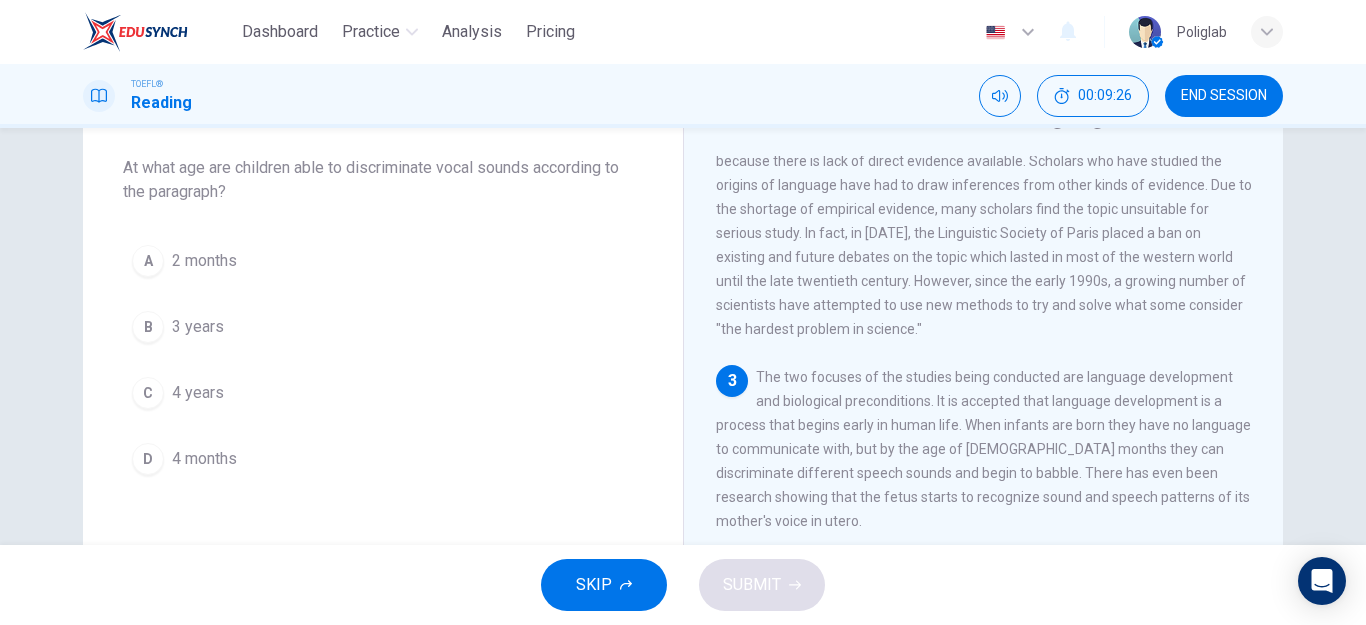 scroll, scrollTop: 323, scrollLeft: 0, axis: vertical 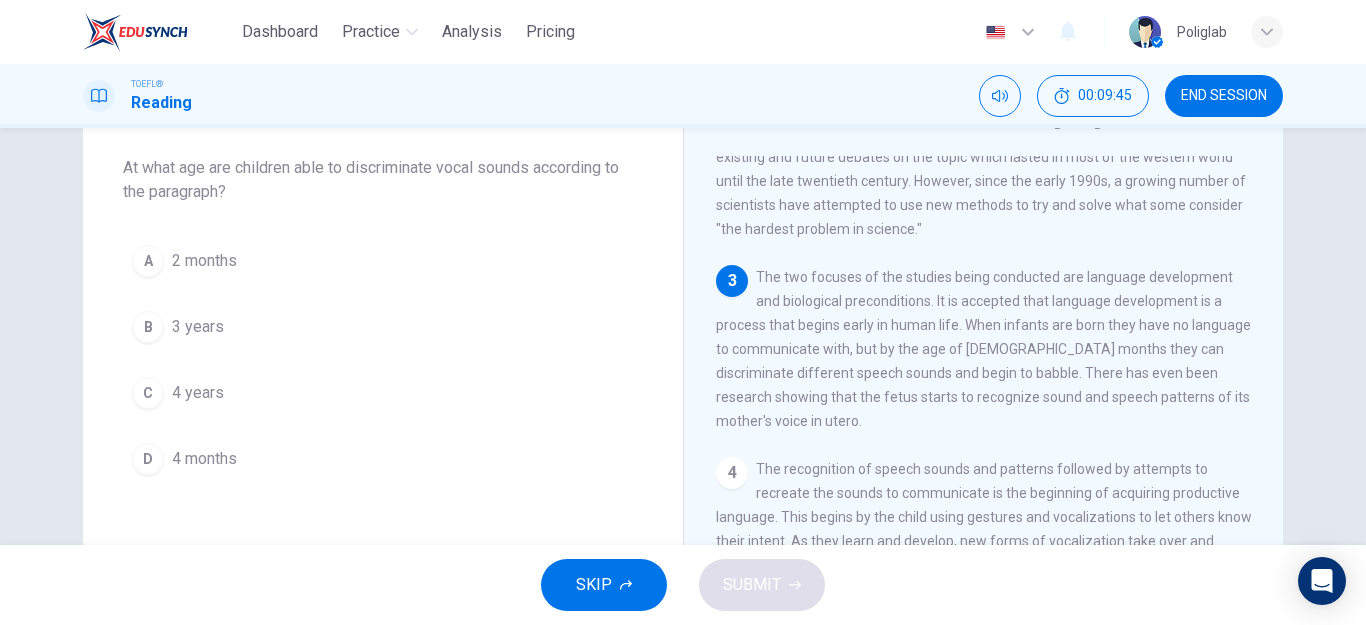 click on "4 months" at bounding box center [204, 459] 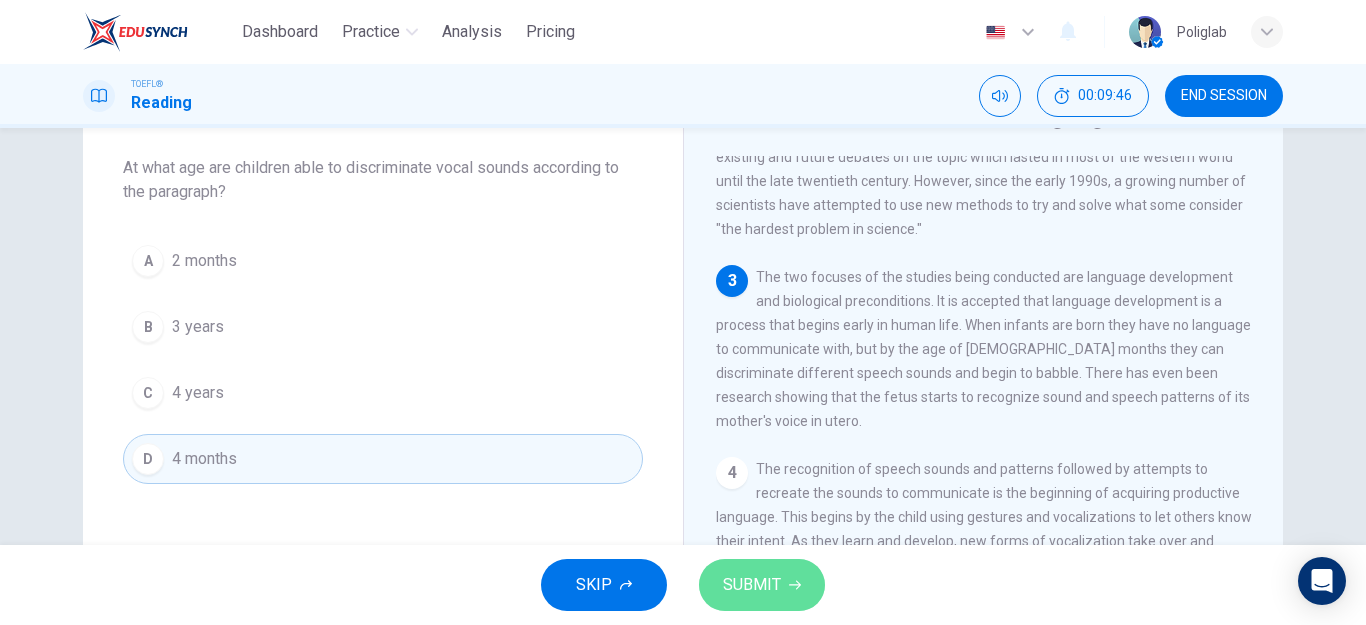 click on "SUBMIT" at bounding box center (752, 585) 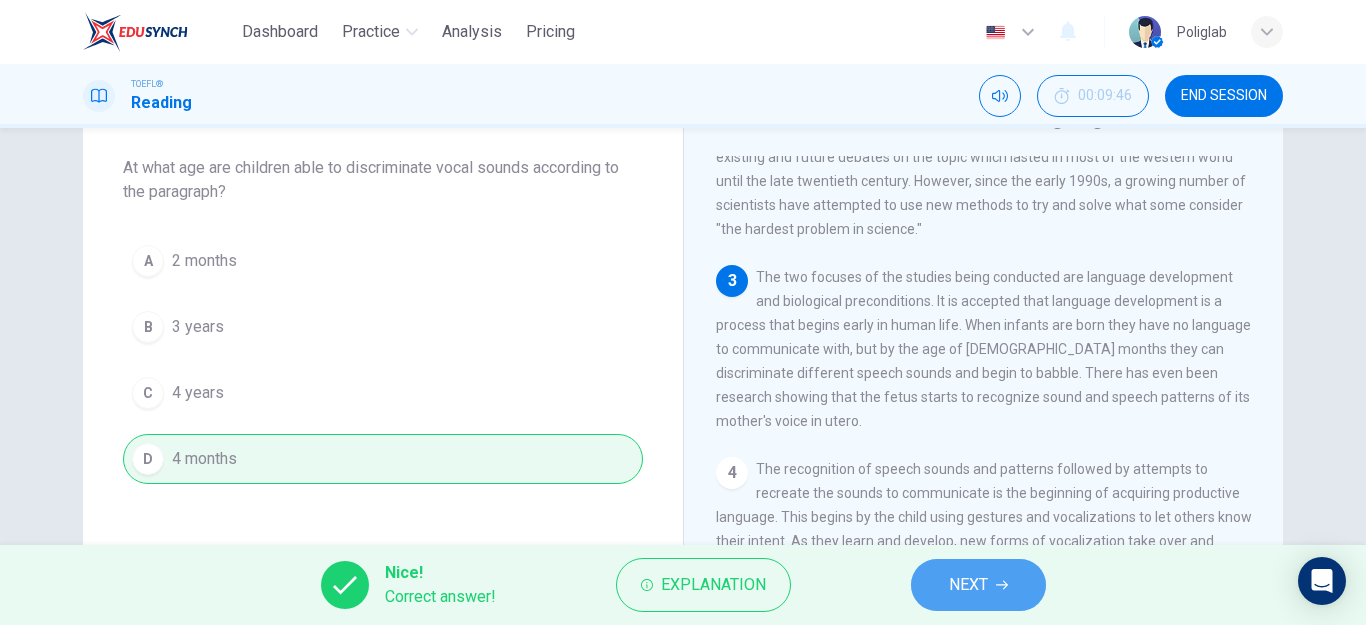 click on "NEXT" at bounding box center [968, 585] 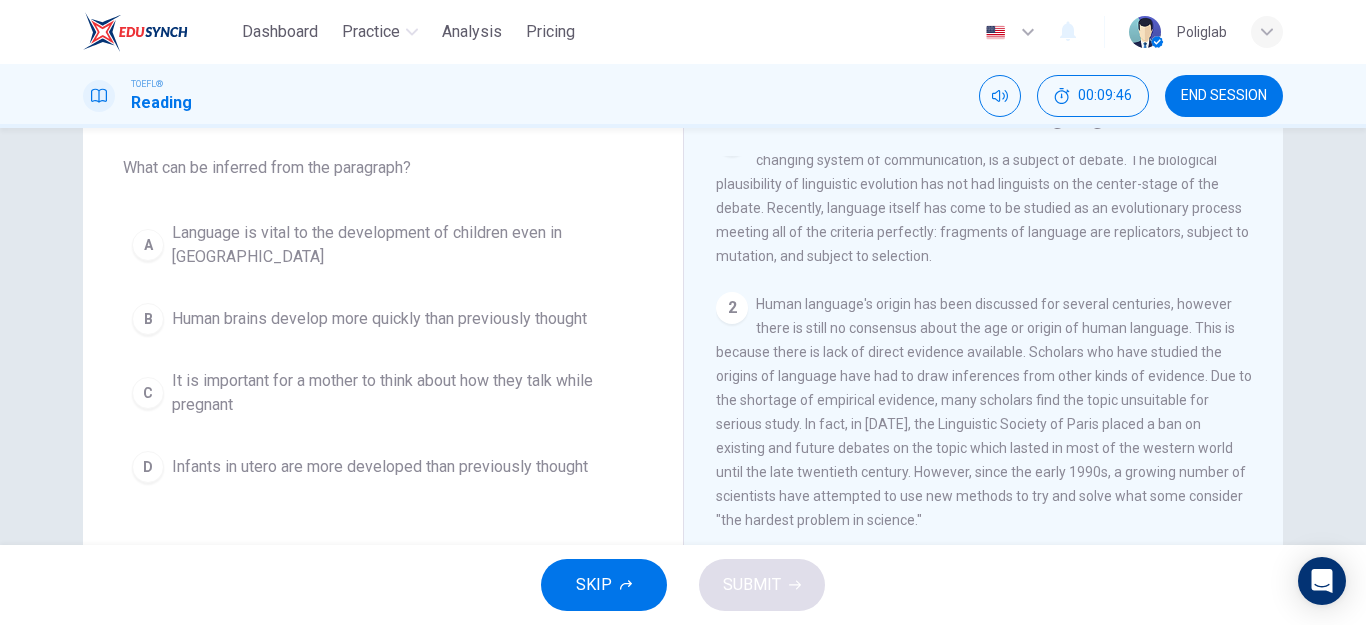 scroll, scrollTop: 0, scrollLeft: 0, axis: both 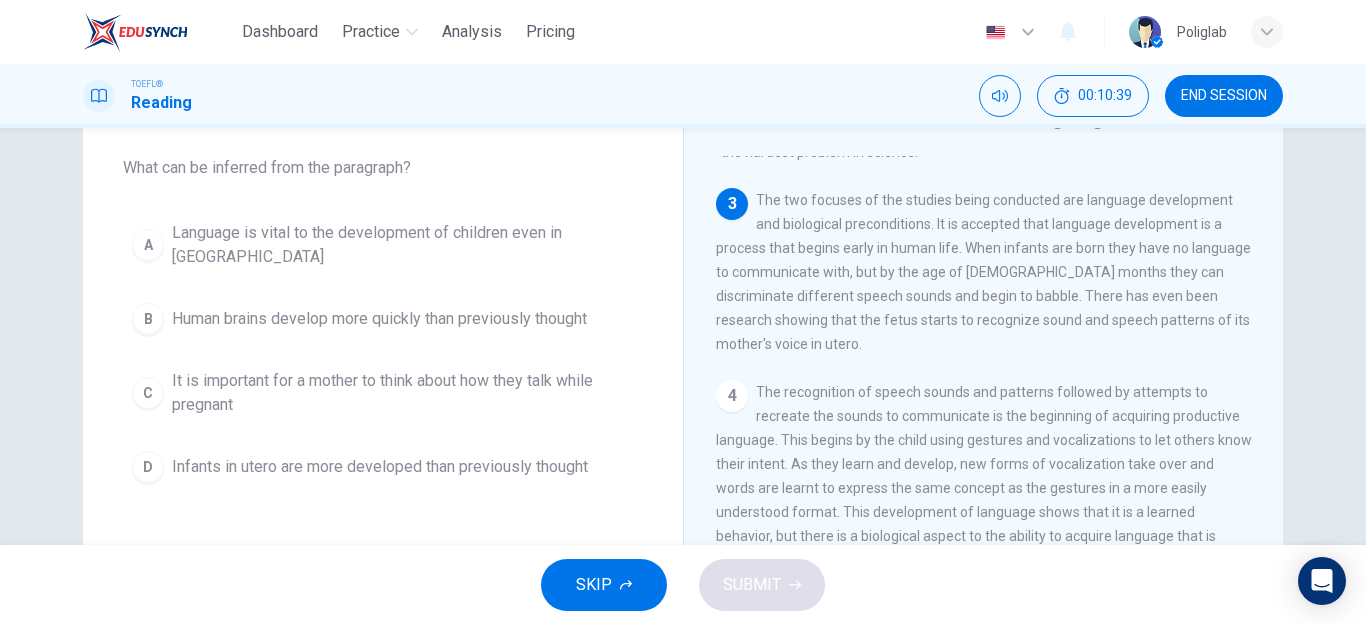 click on "Language is vital to the development of children even in [GEOGRAPHIC_DATA]" at bounding box center (403, 245) 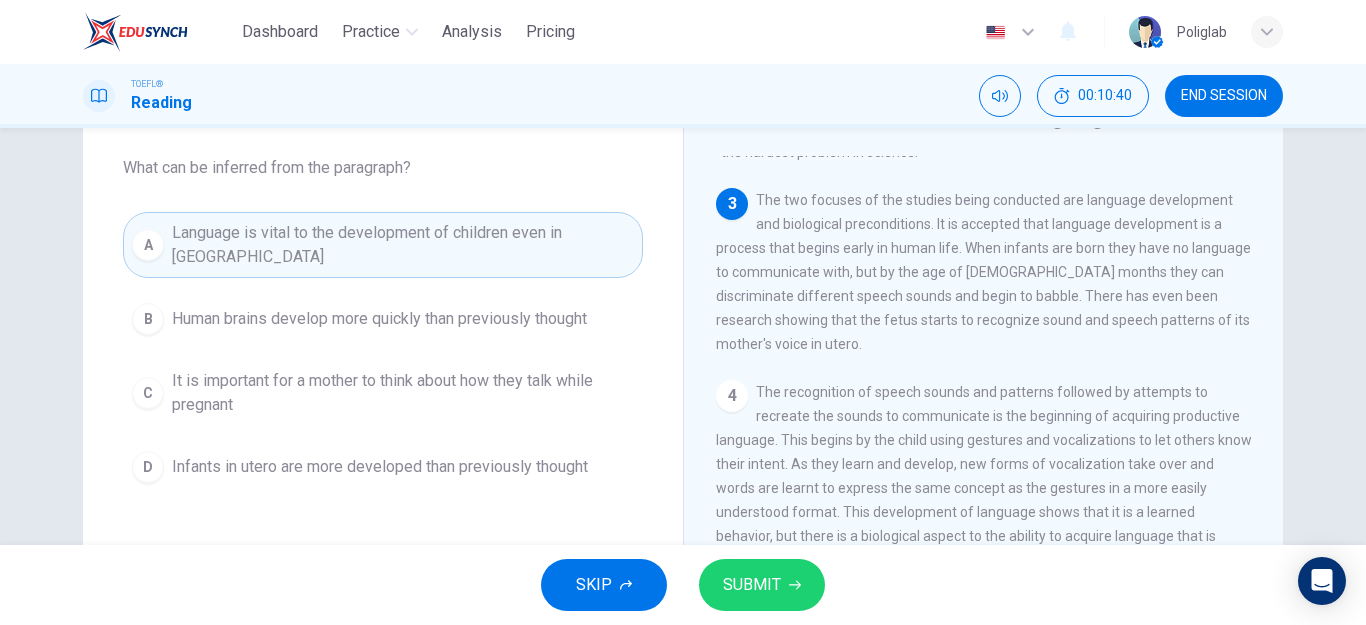 click on "SUBMIT" at bounding box center (762, 585) 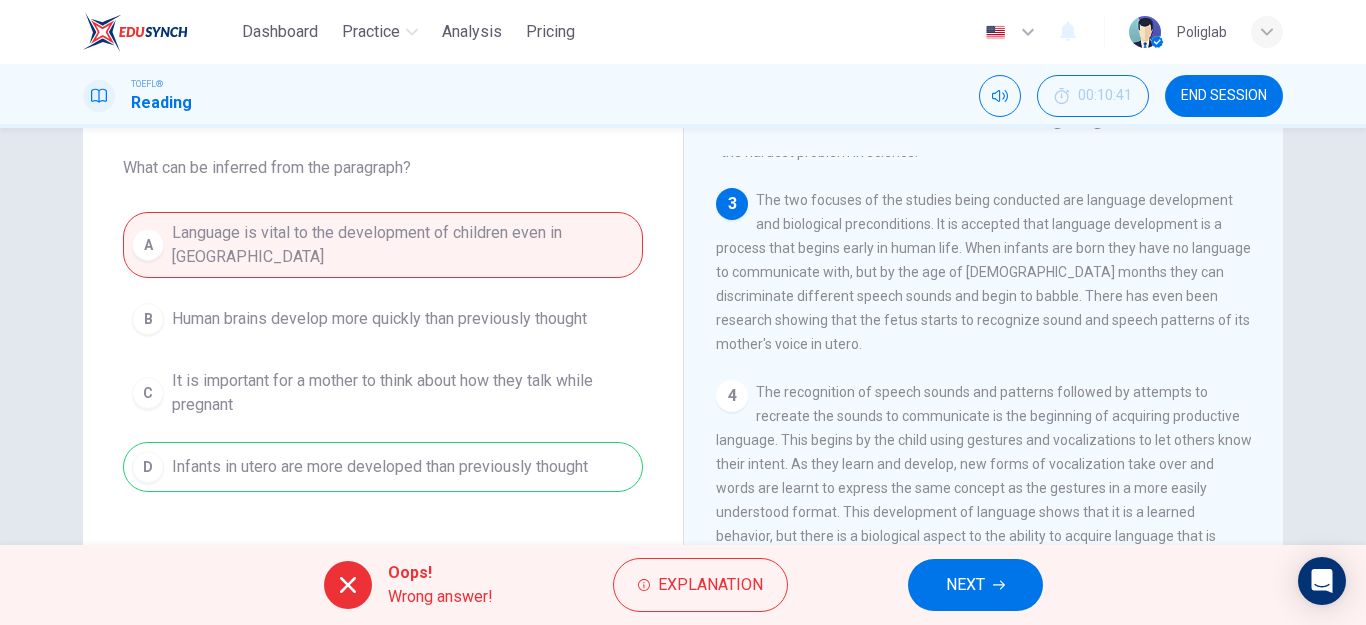 drag, startPoint x: 208, startPoint y: 443, endPoint x: 362, endPoint y: 470, distance: 156.34897 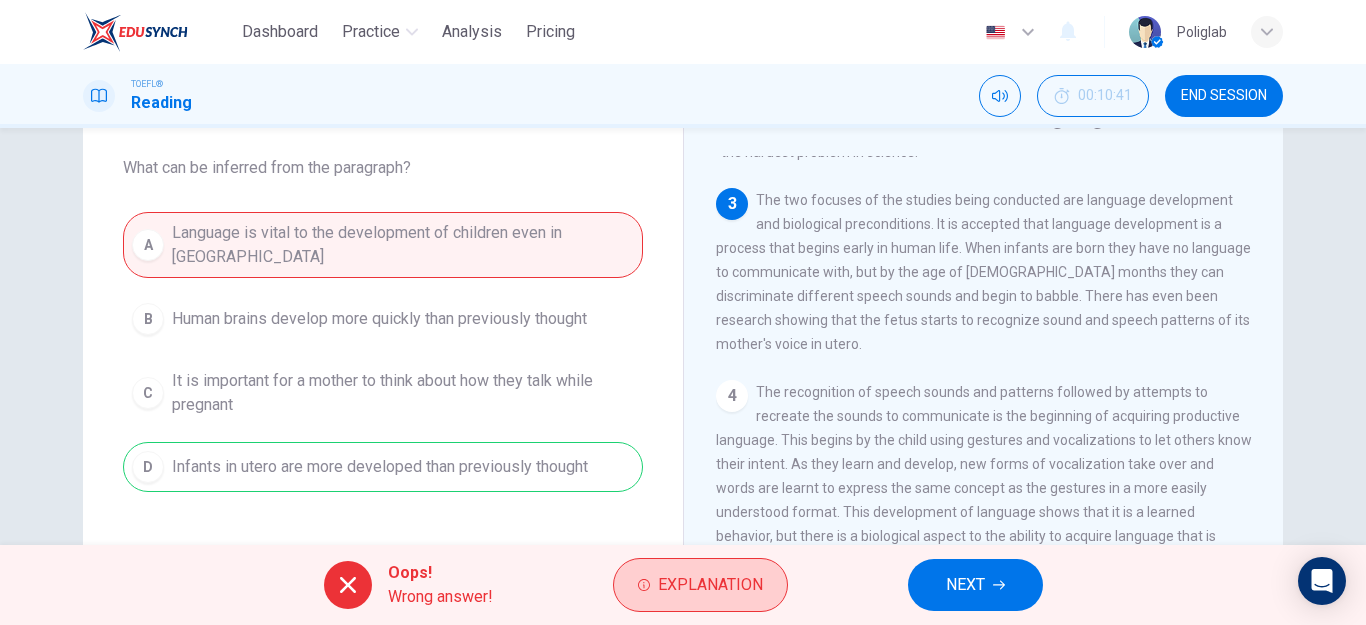 click on "Explanation" at bounding box center (710, 585) 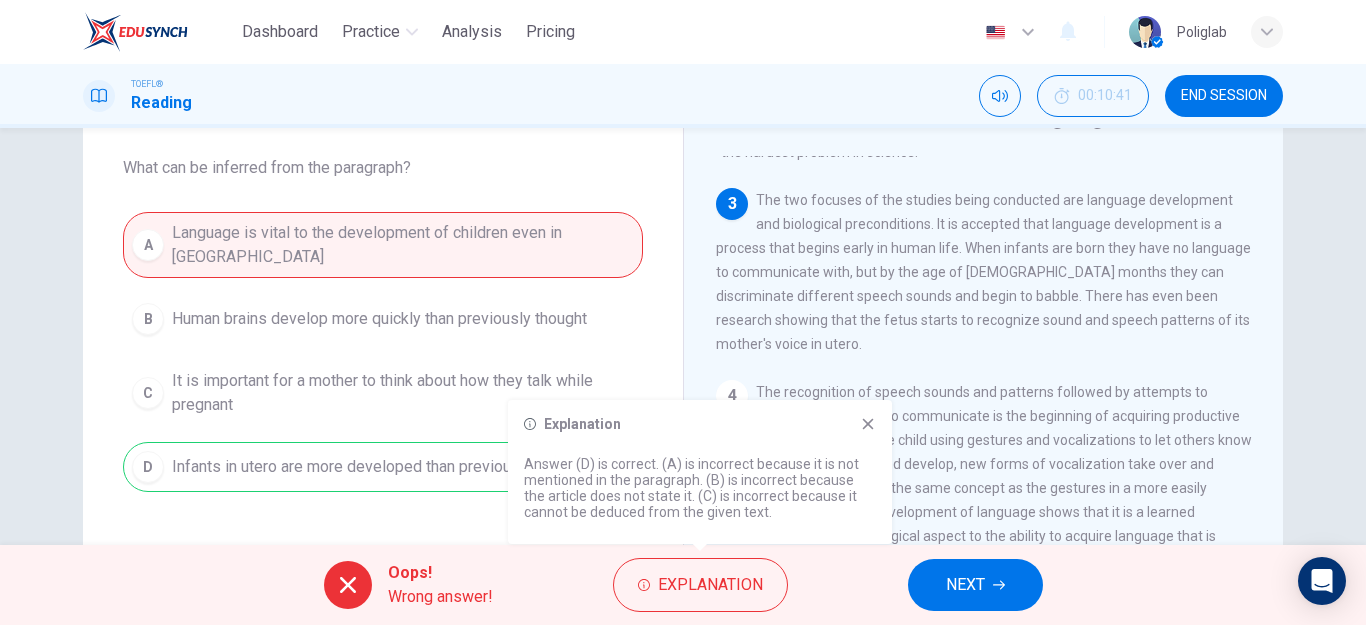 drag, startPoint x: 748, startPoint y: 477, endPoint x: 832, endPoint y: 481, distance: 84.095184 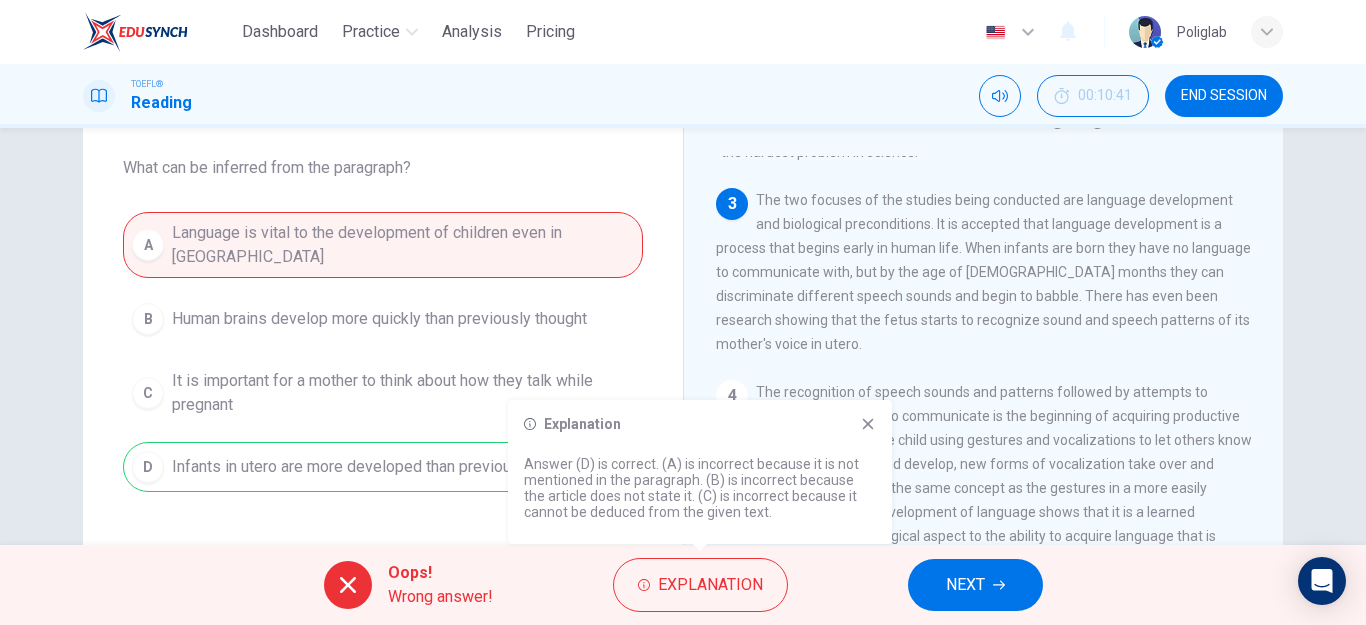 click 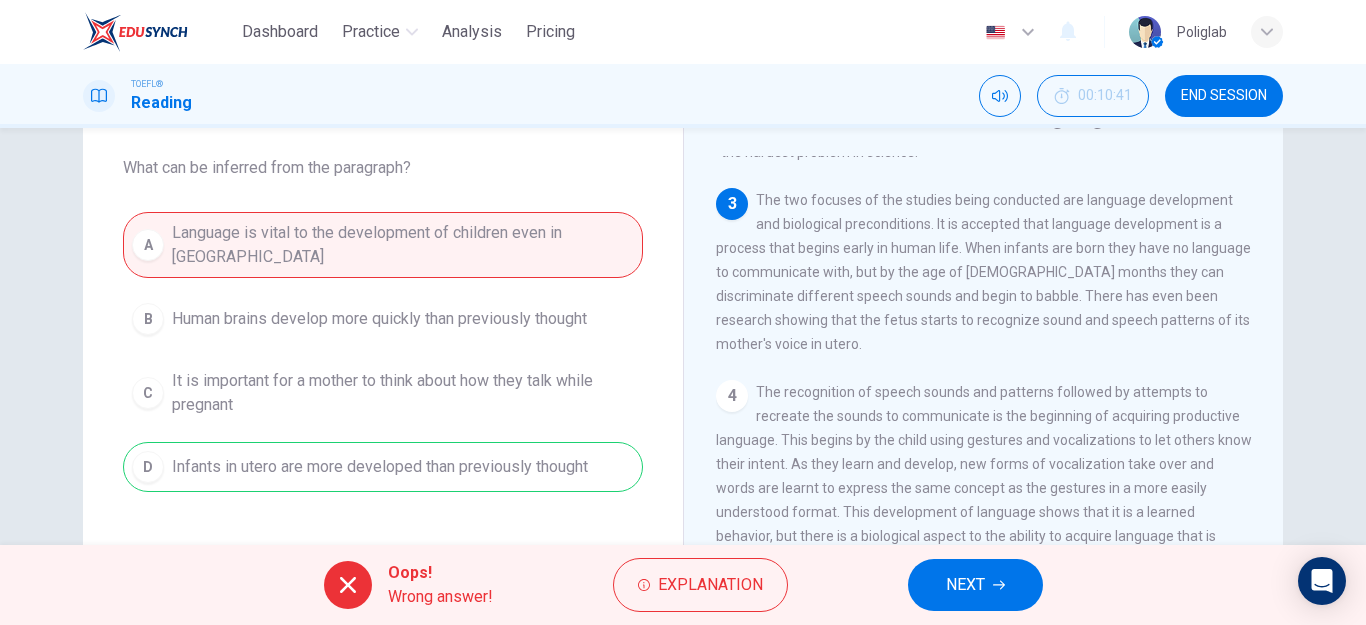 drag, startPoint x: 853, startPoint y: 216, endPoint x: 942, endPoint y: 215, distance: 89.005615 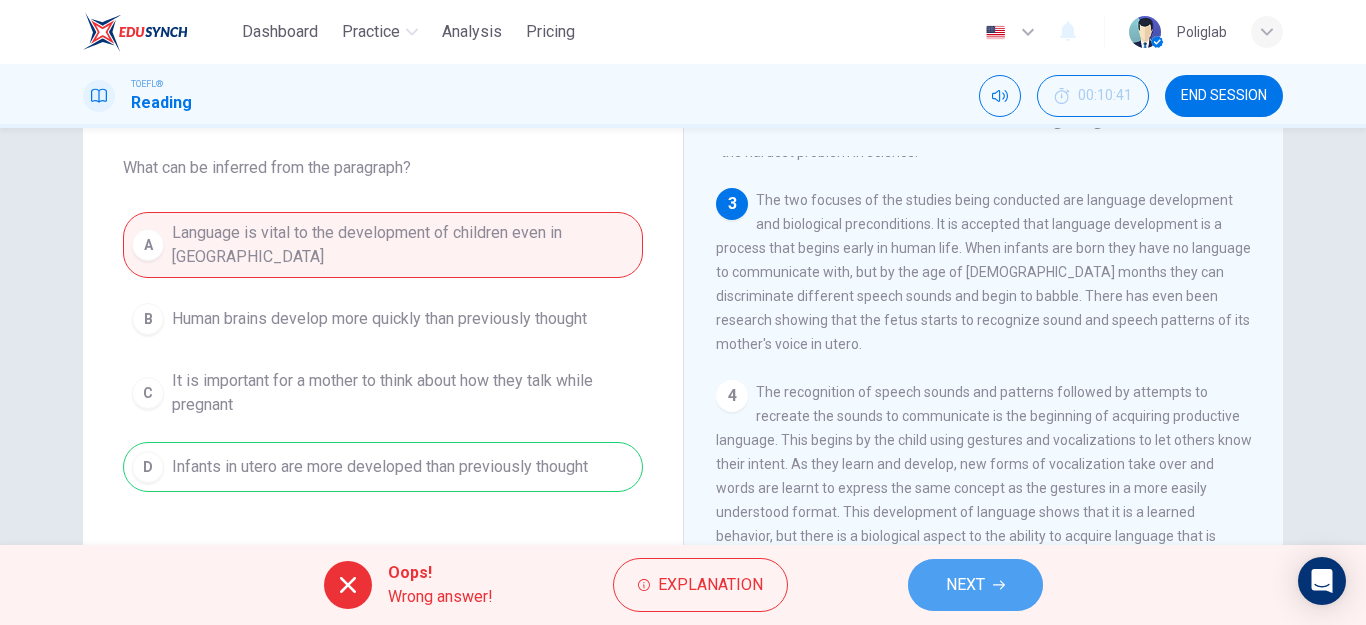 click on "NEXT" at bounding box center (965, 585) 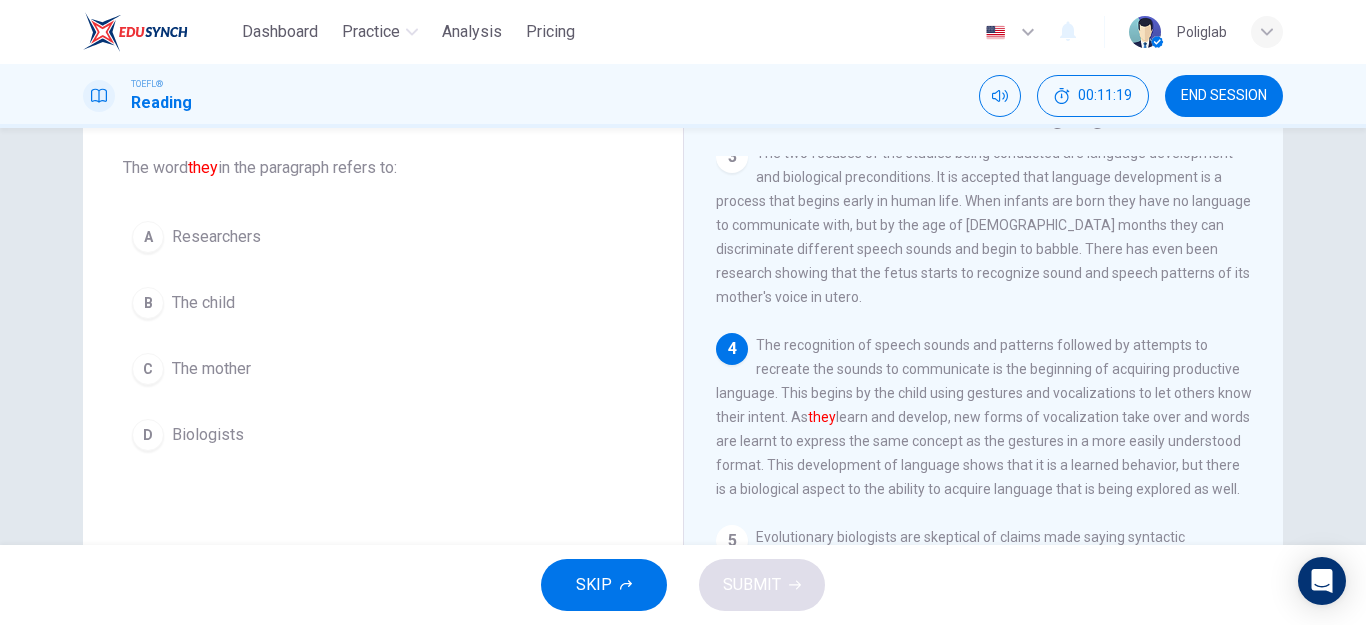 click on "The child" at bounding box center [203, 303] 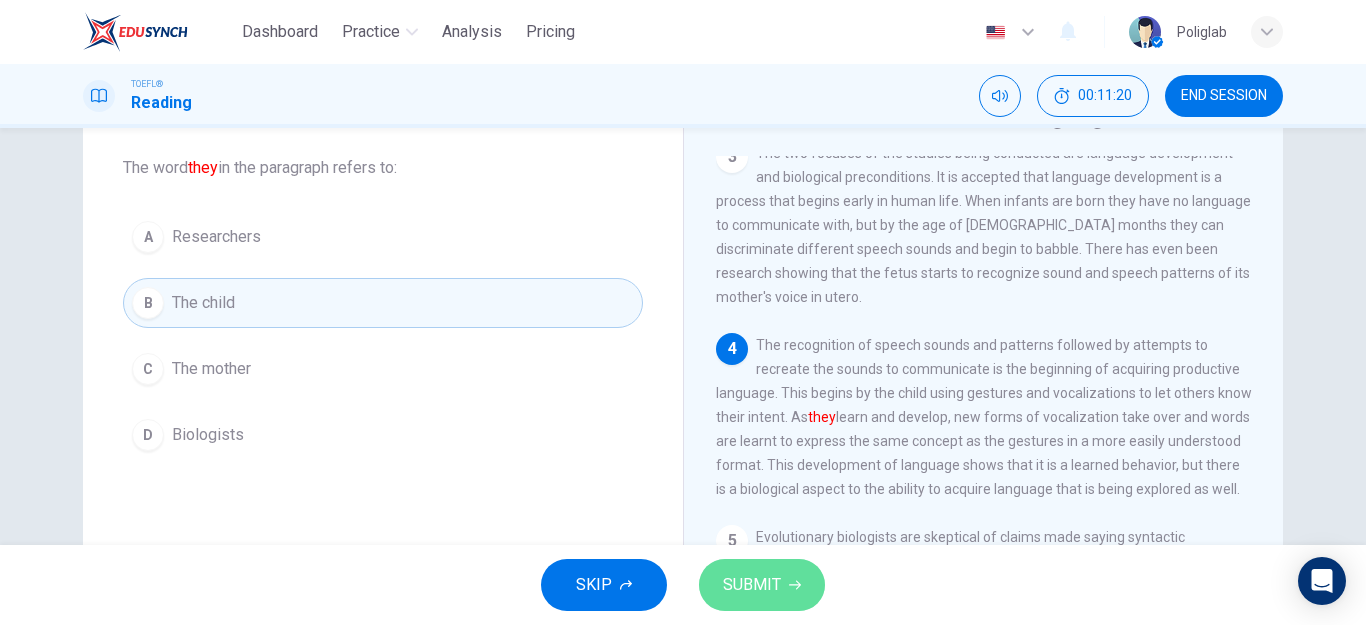 click on "SUBMIT" at bounding box center [762, 585] 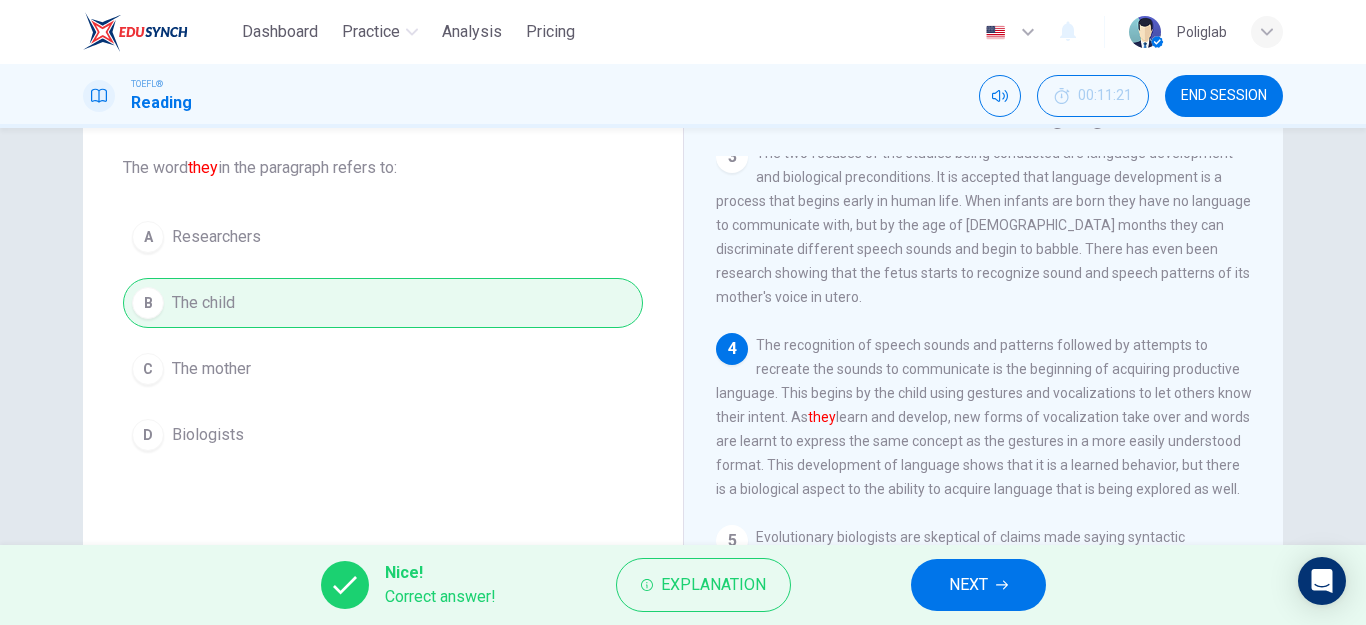 click on "NEXT" at bounding box center (978, 585) 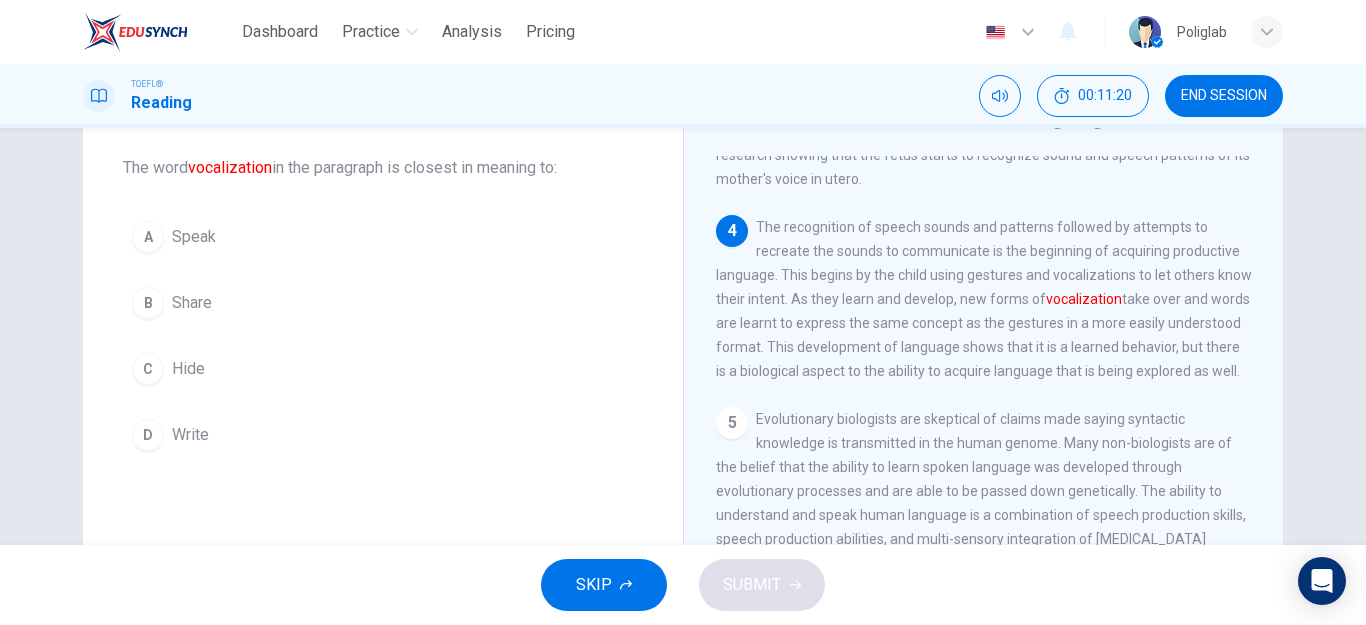 scroll, scrollTop: 622, scrollLeft: 0, axis: vertical 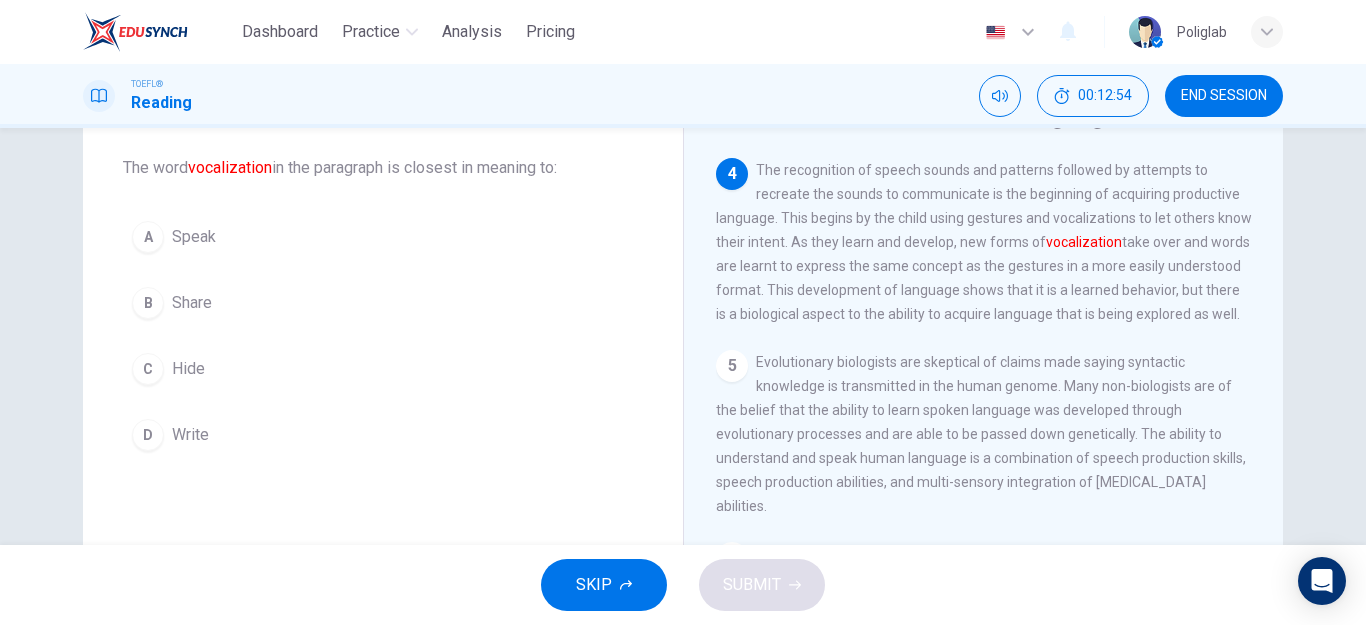 drag, startPoint x: 908, startPoint y: 319, endPoint x: 1162, endPoint y: 313, distance: 254.07086 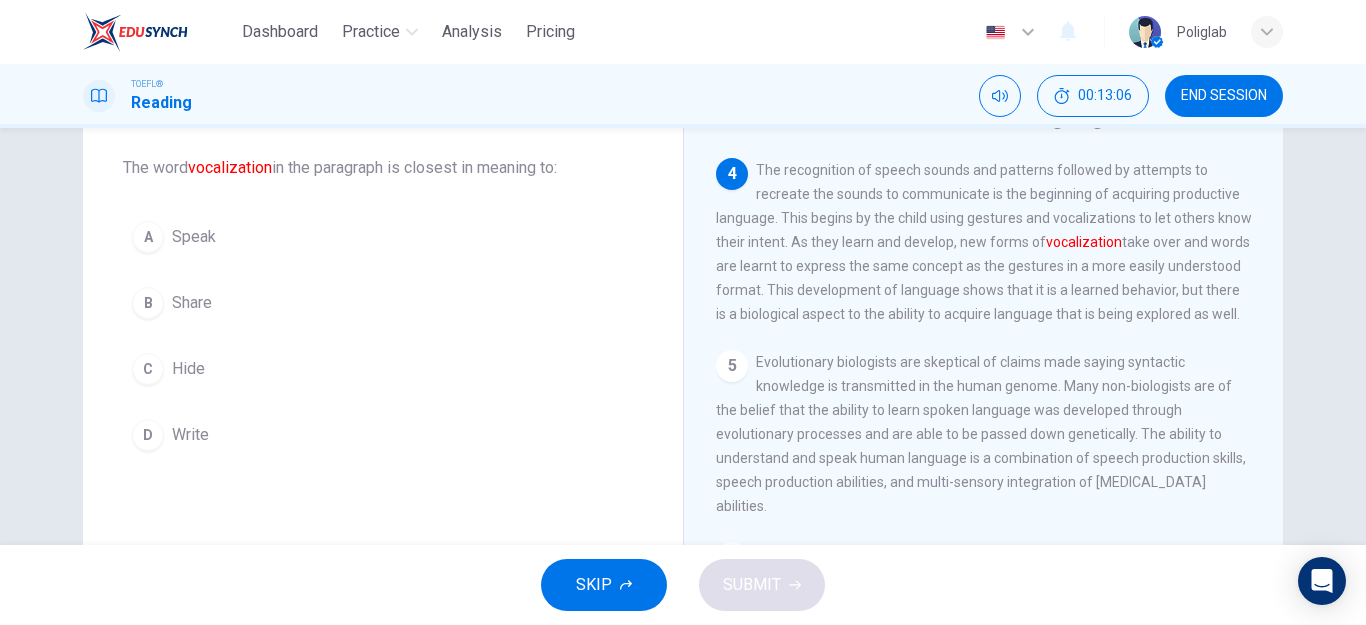 click on "Speak" at bounding box center (194, 237) 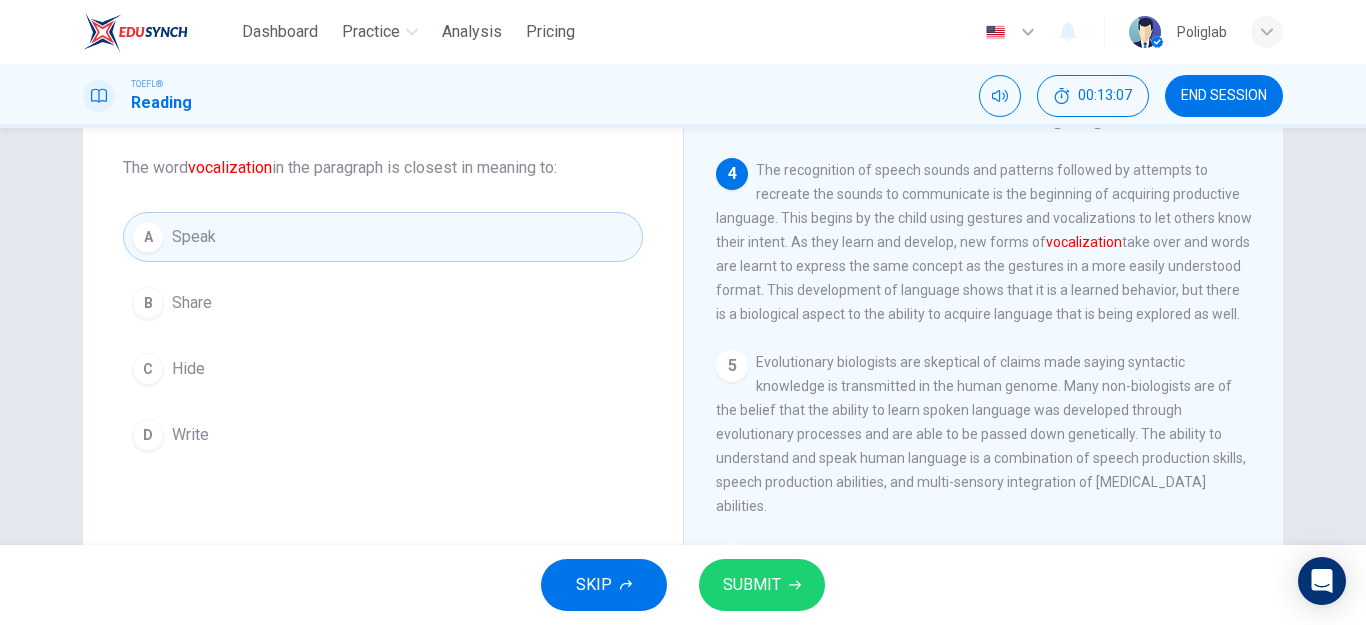 click on "SUBMIT" at bounding box center (752, 585) 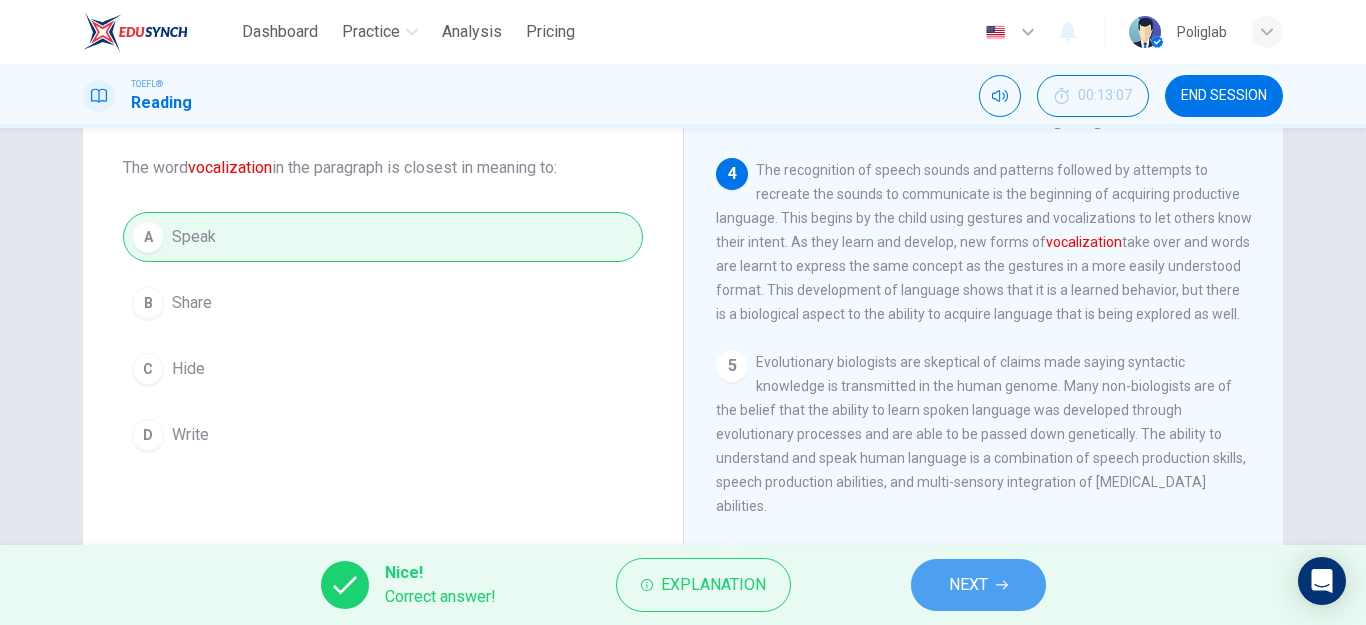 click on "NEXT" at bounding box center [968, 585] 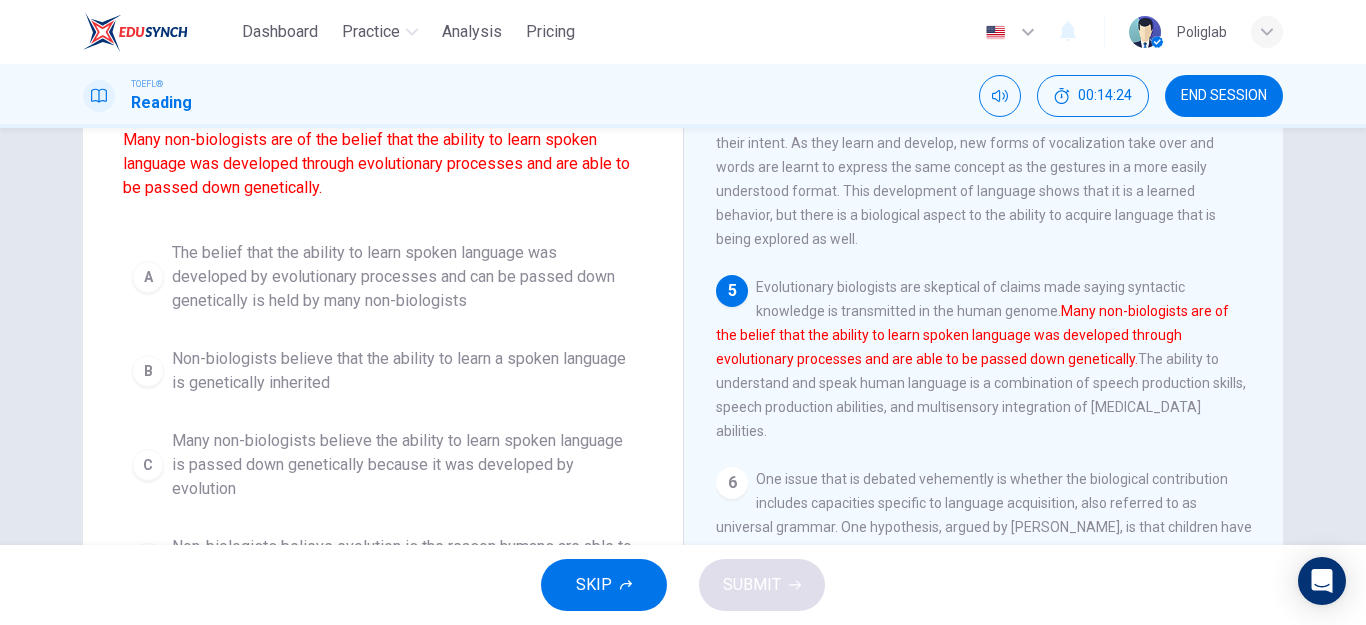 scroll, scrollTop: 300, scrollLeft: 0, axis: vertical 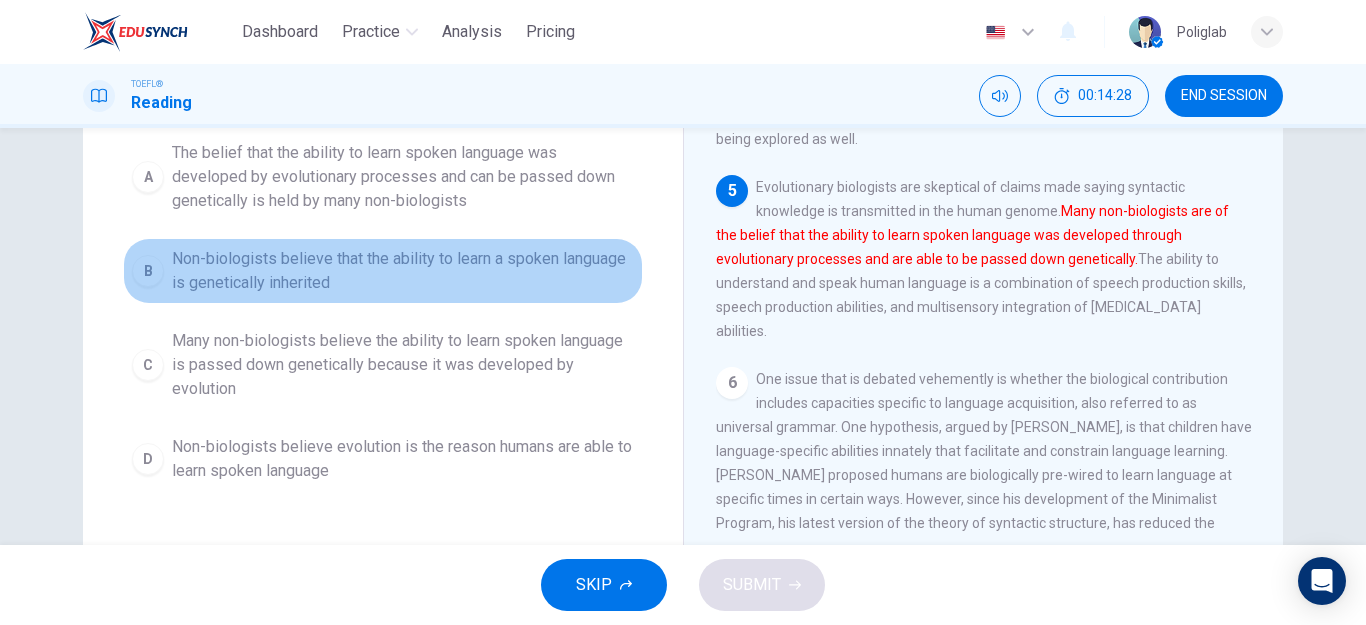click on "Non-biologists believe that the ability to learn a spoken language is genetically inherited" at bounding box center (403, 271) 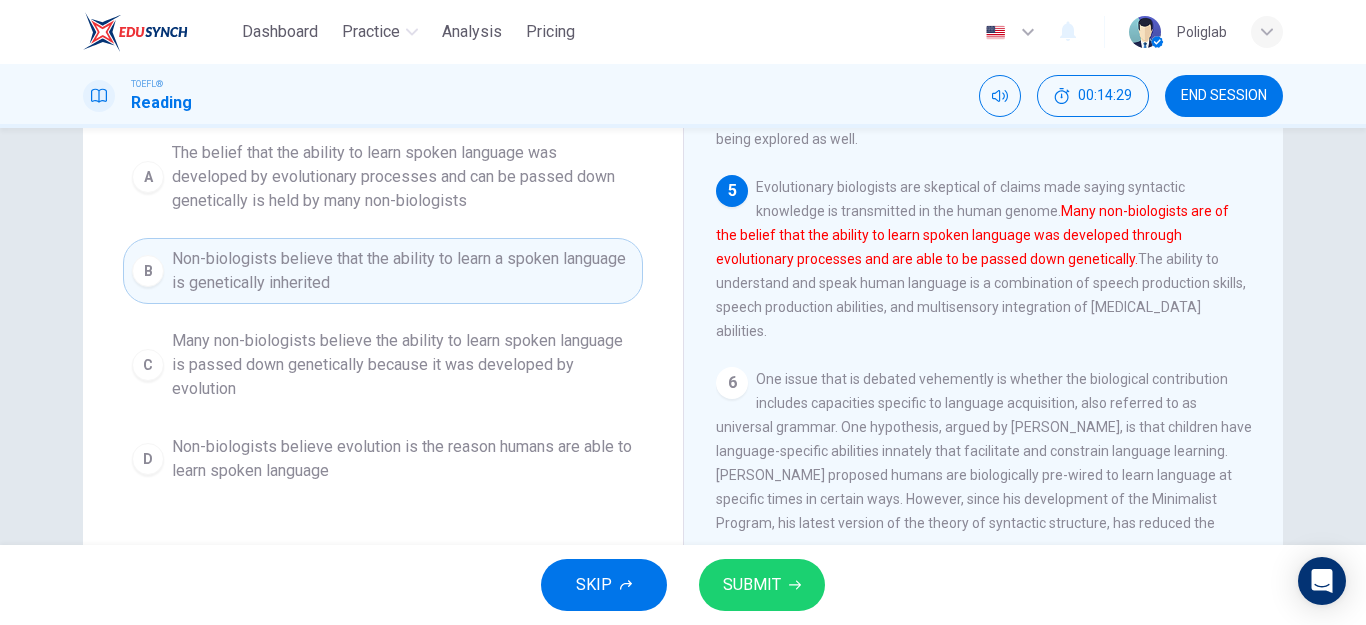 click on "SUBMIT" at bounding box center [752, 585] 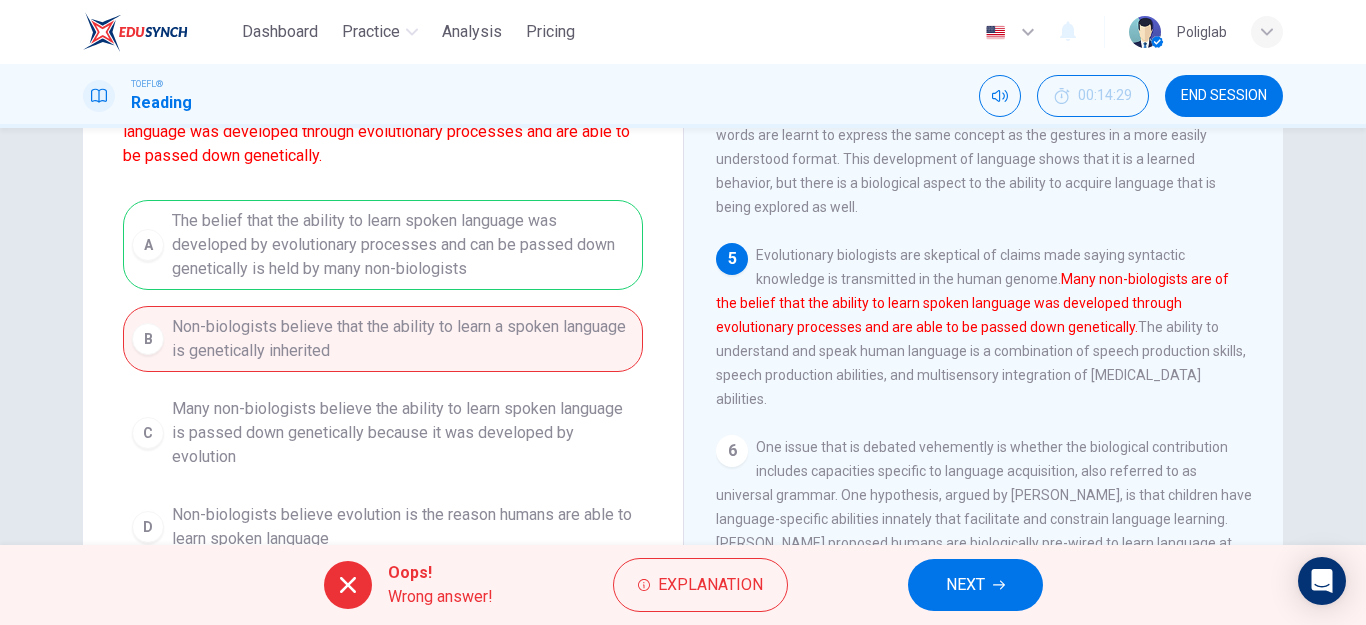 scroll, scrollTop: 200, scrollLeft: 0, axis: vertical 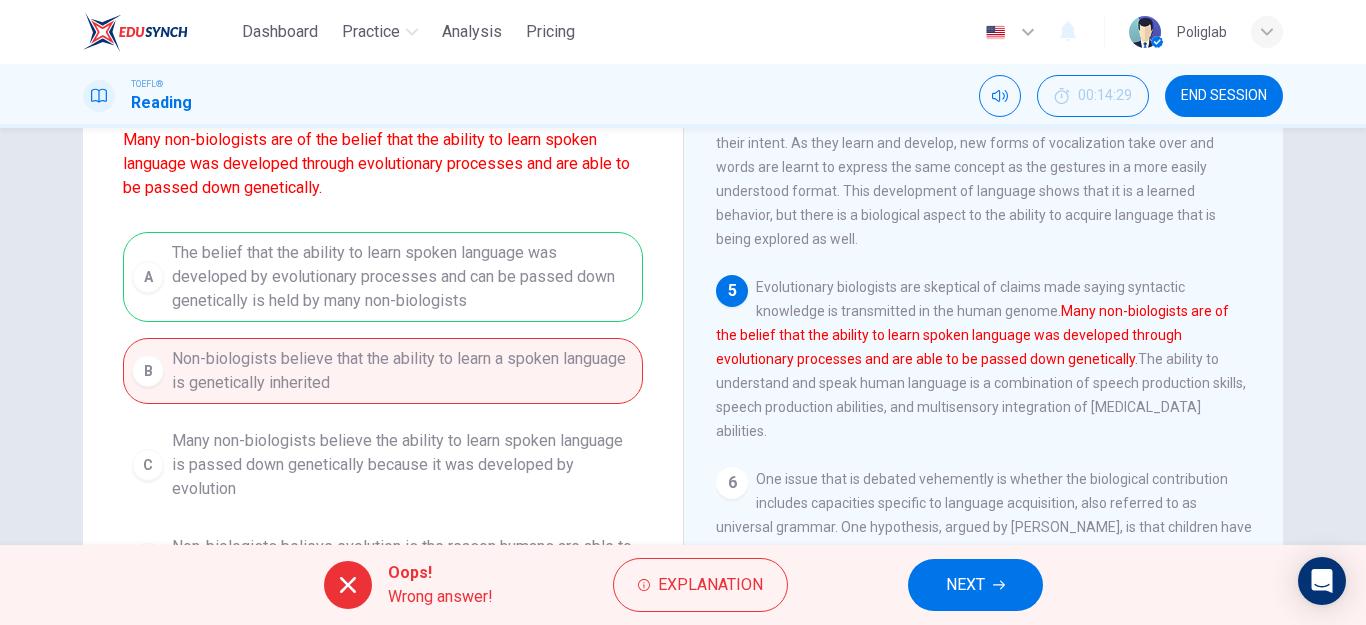 click on "NEXT" at bounding box center [965, 585] 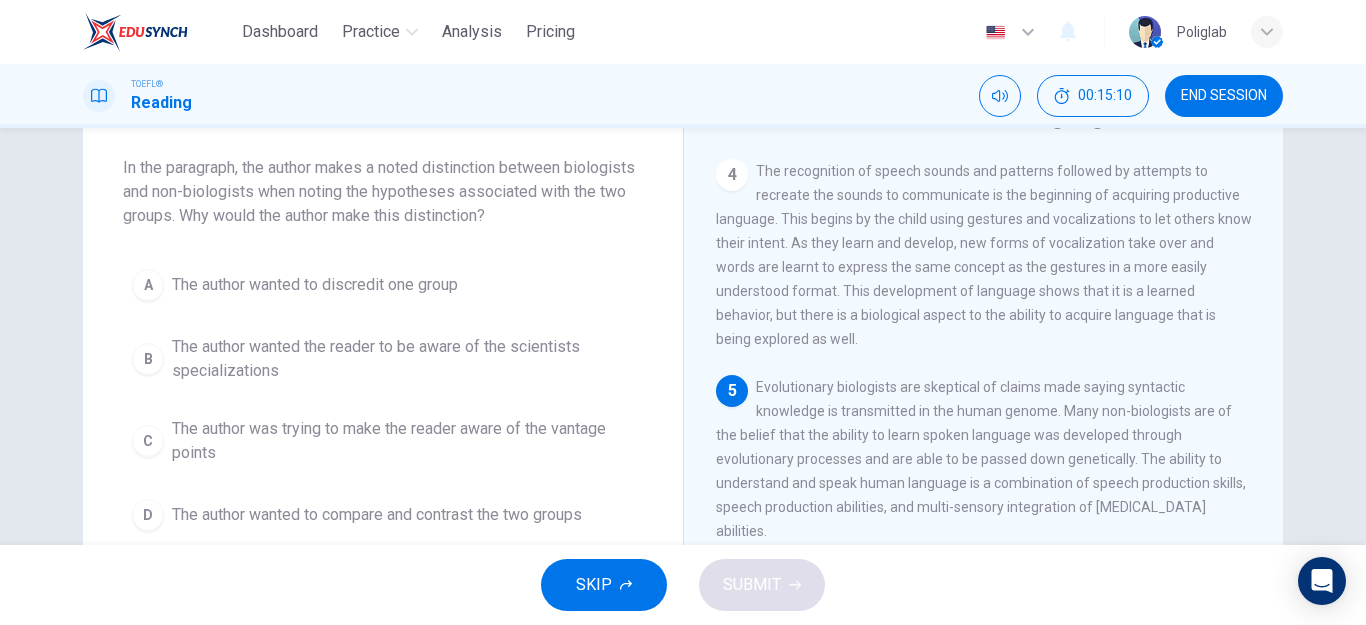 scroll, scrollTop: 200, scrollLeft: 0, axis: vertical 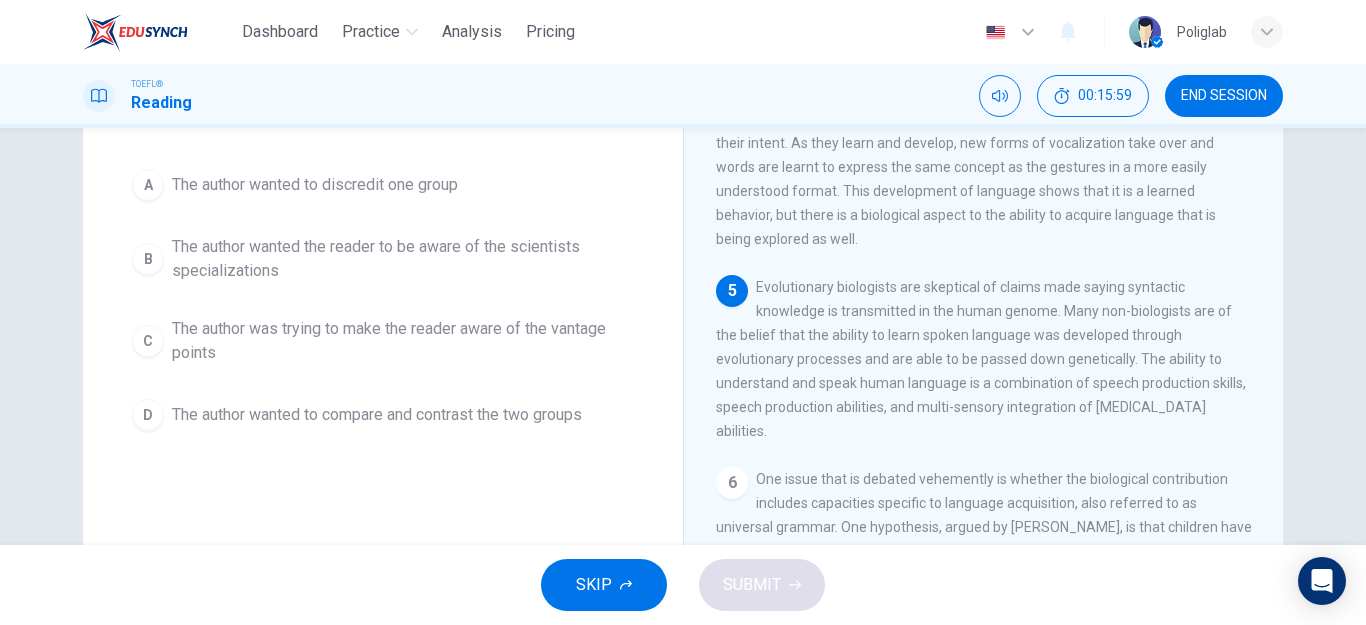 click on "The author was trying to make the reader aware of the vantage points" at bounding box center [403, 341] 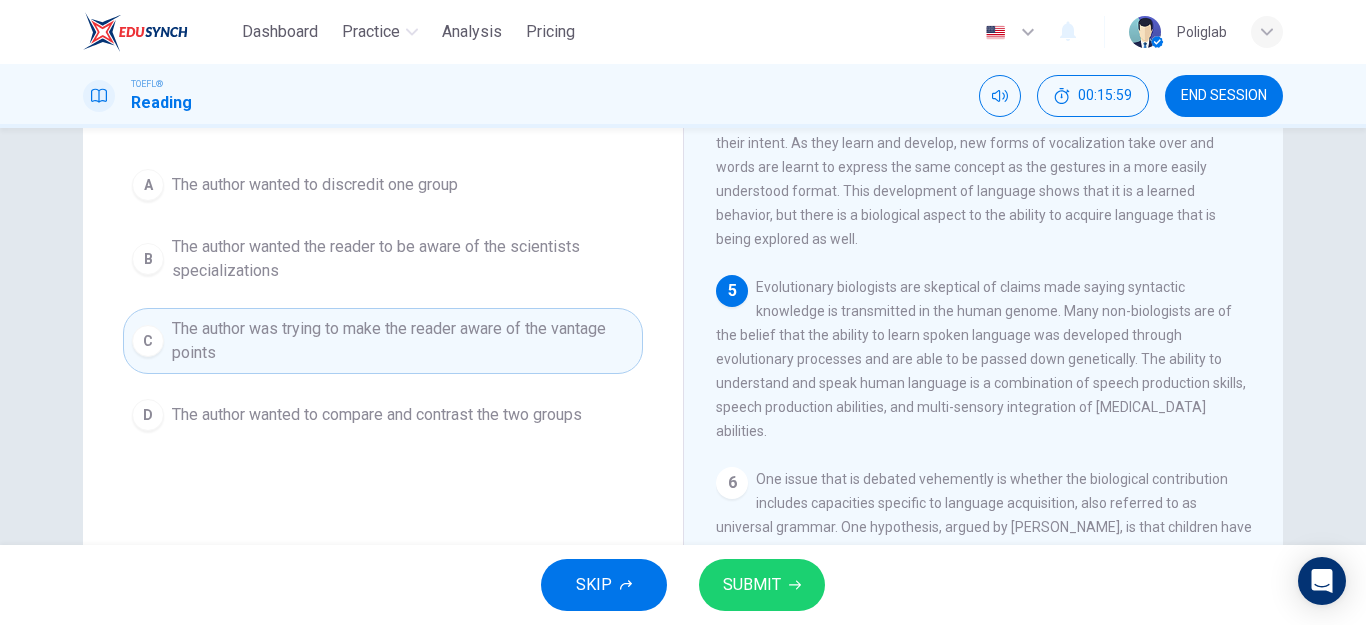 click on "SUBMIT" at bounding box center [752, 585] 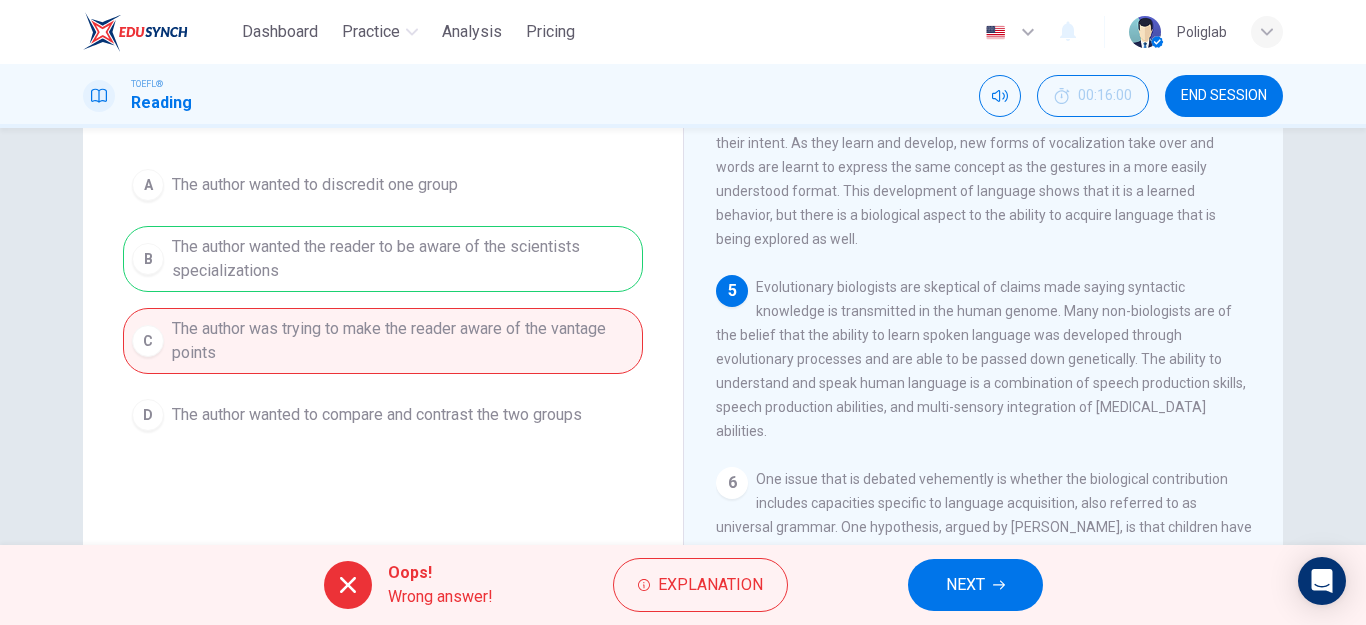 click on "NEXT" at bounding box center [965, 585] 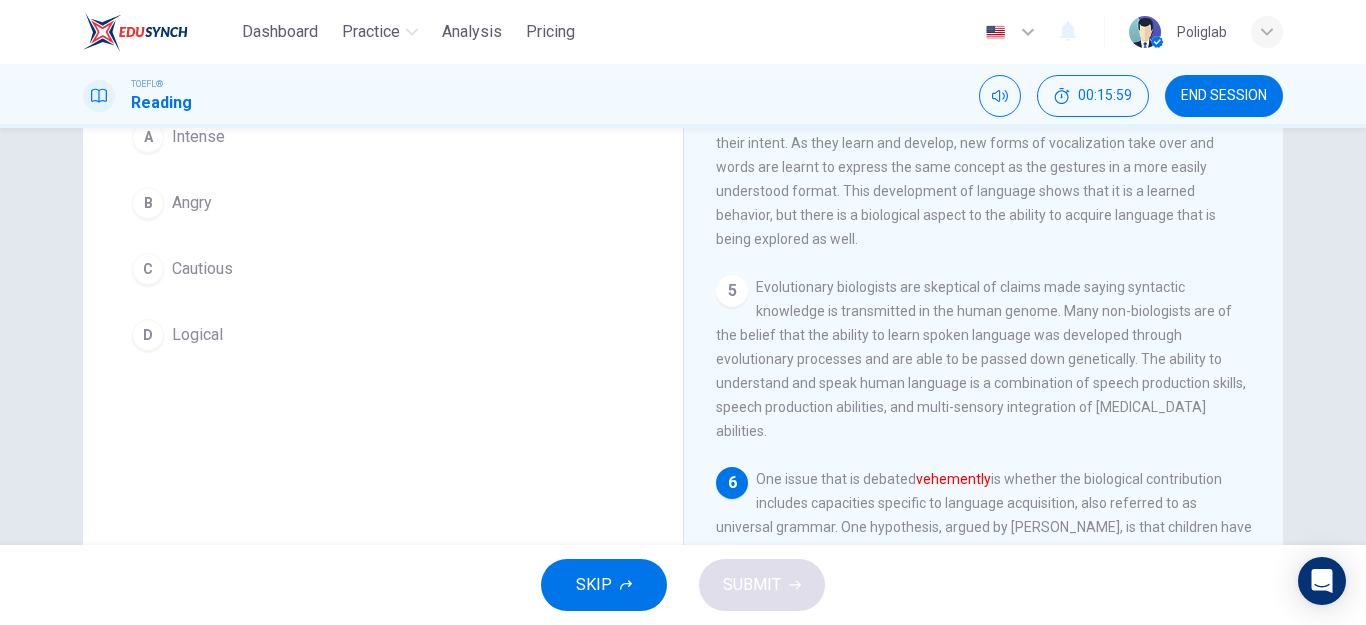 scroll, scrollTop: 152, scrollLeft: 0, axis: vertical 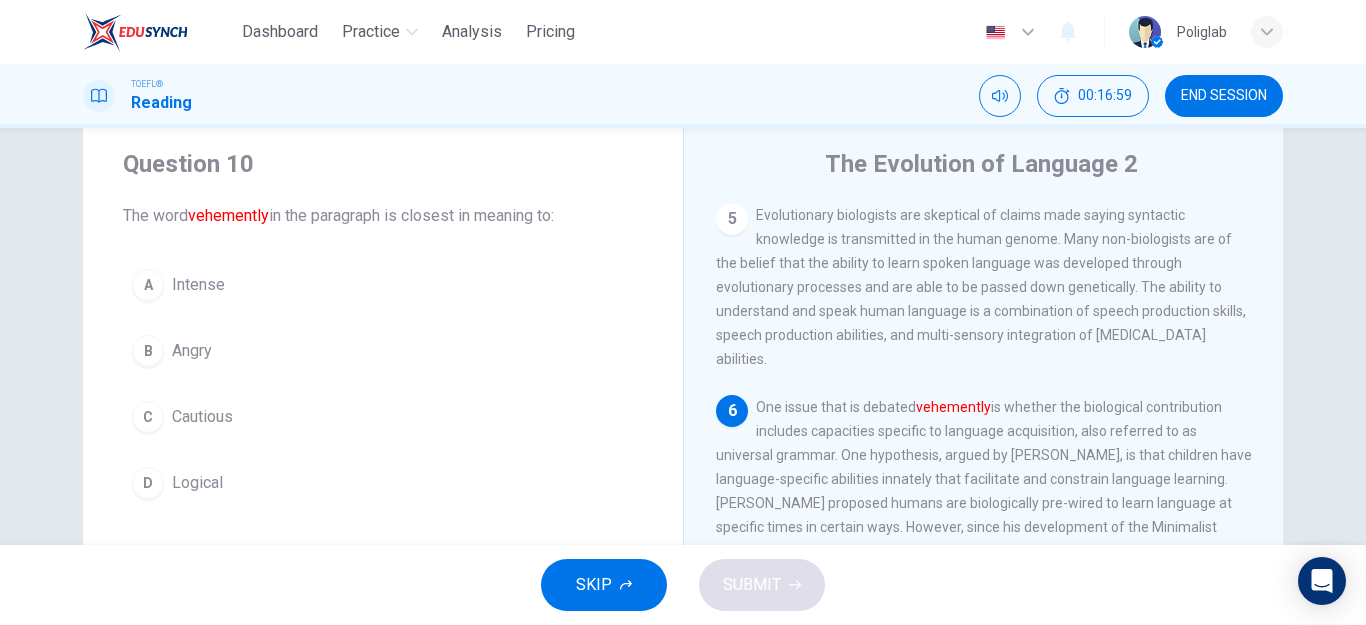 click on "Intense" at bounding box center (198, 285) 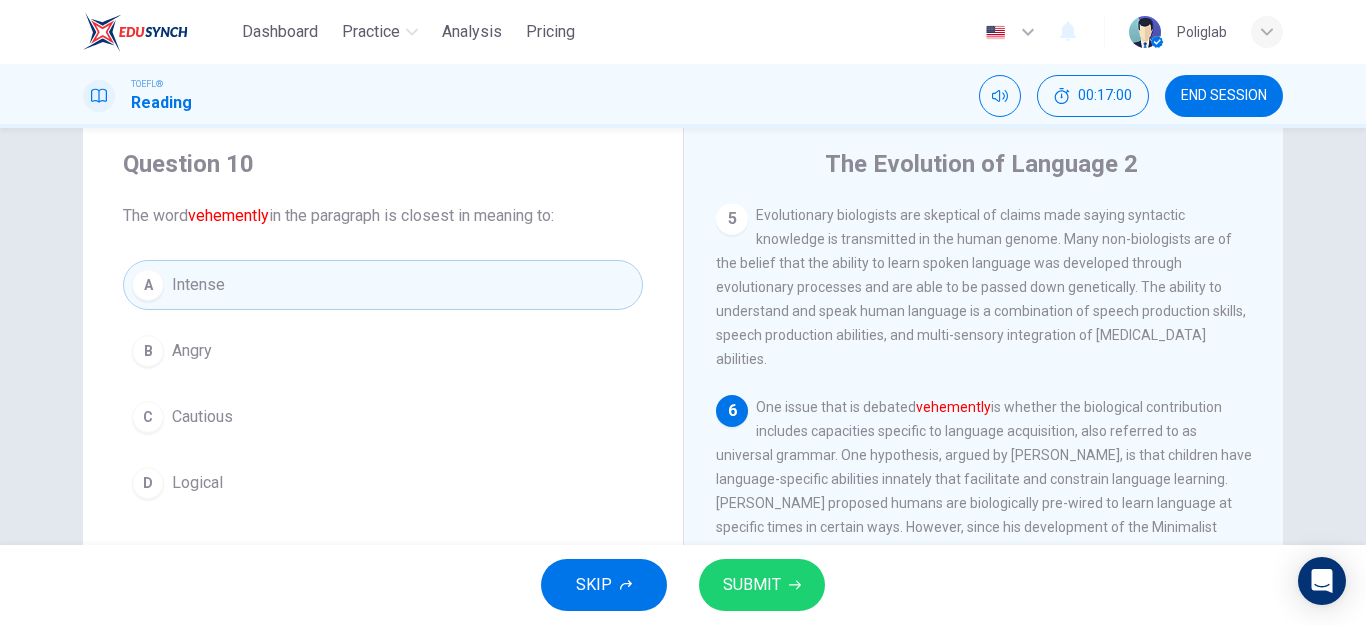 click on "SUBMIT" at bounding box center [762, 585] 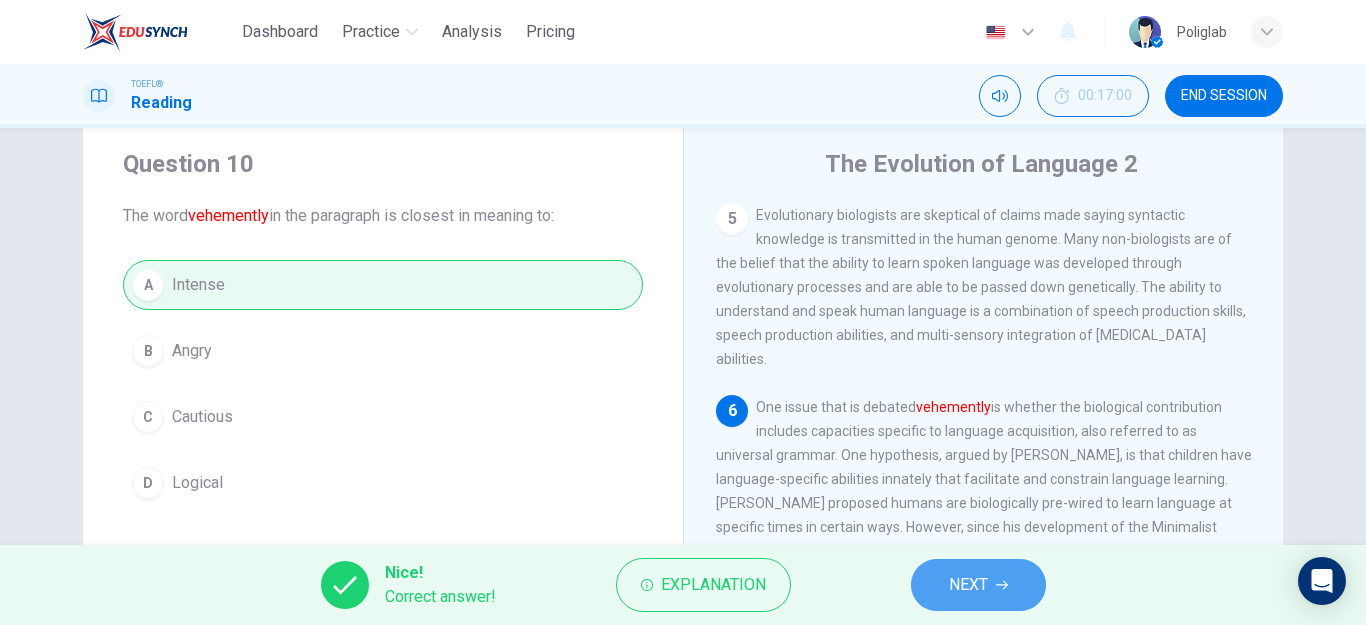 click on "NEXT" at bounding box center (978, 585) 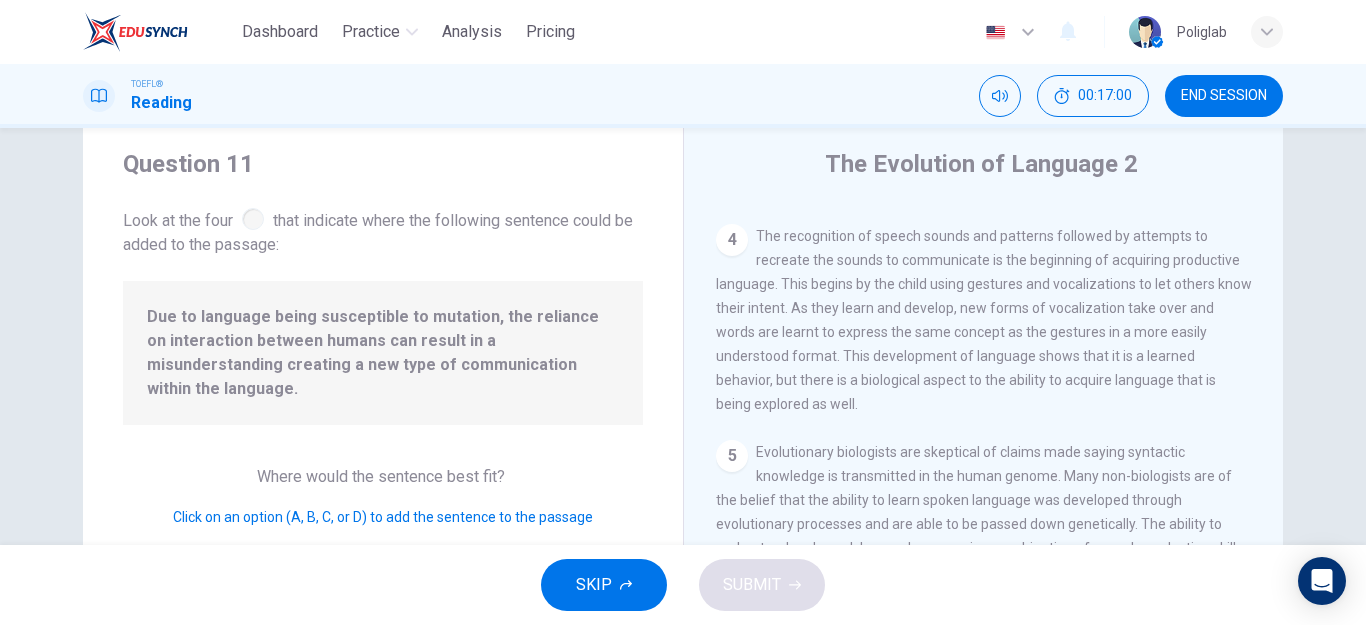 scroll, scrollTop: 918, scrollLeft: 0, axis: vertical 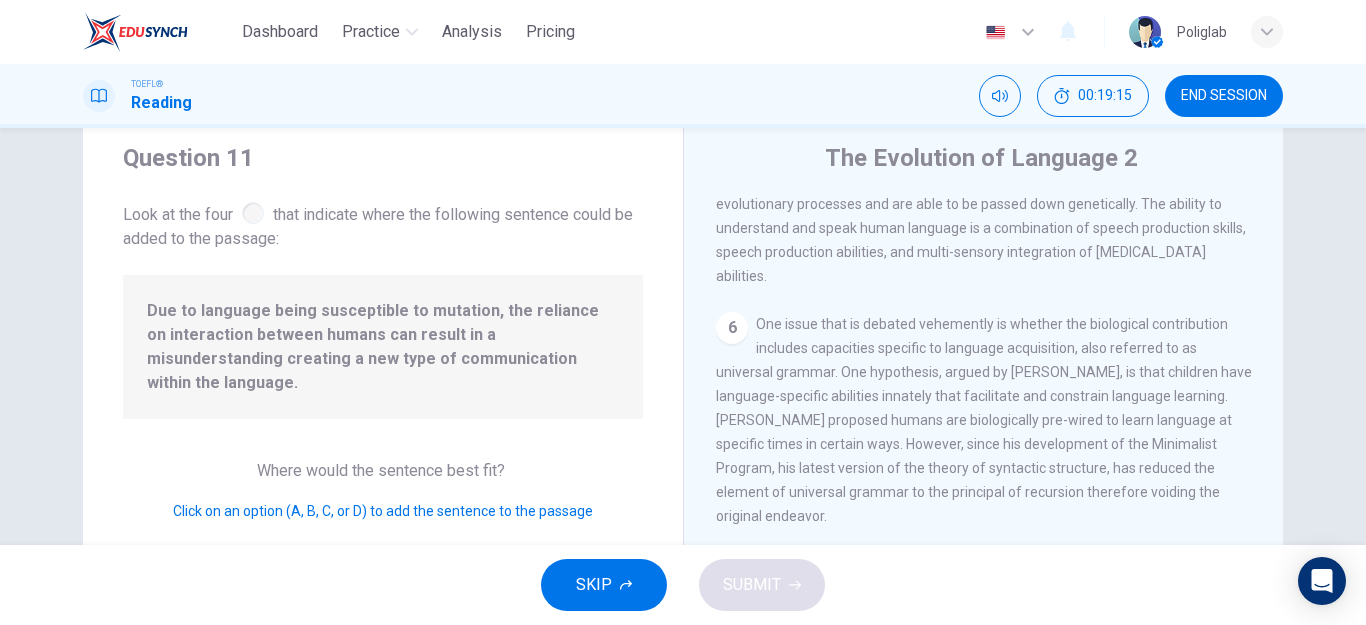 click at bounding box center [253, 213] 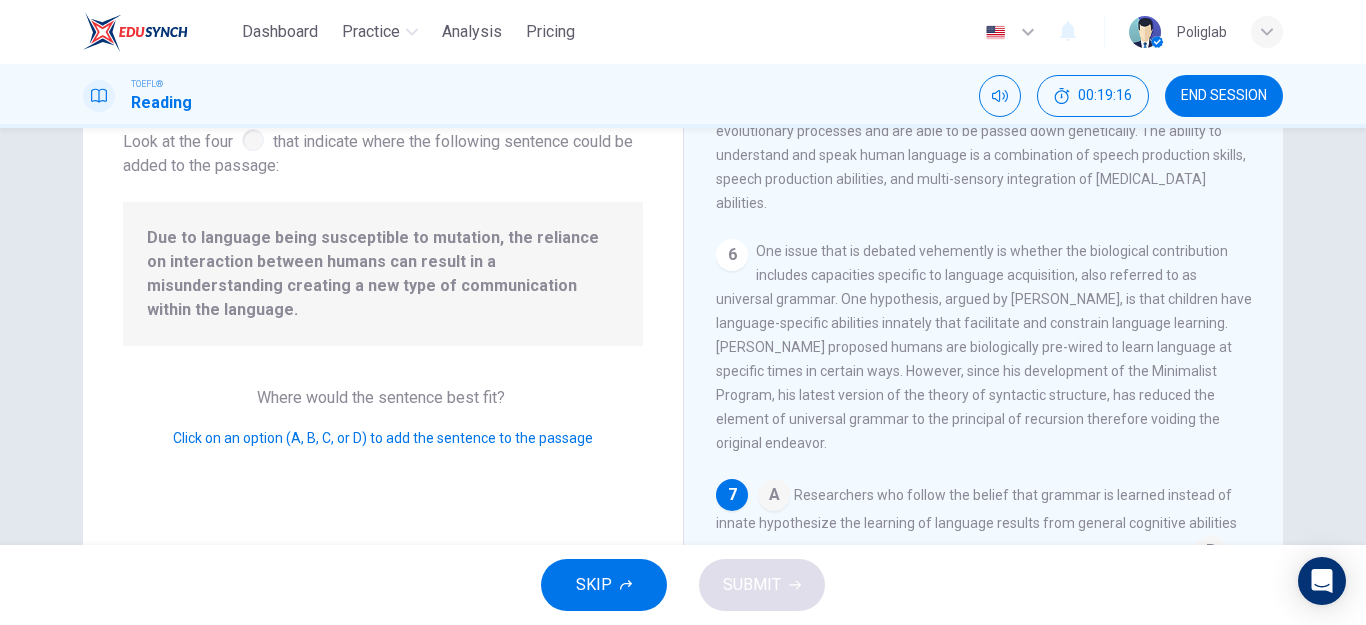 scroll, scrollTop: 358, scrollLeft: 0, axis: vertical 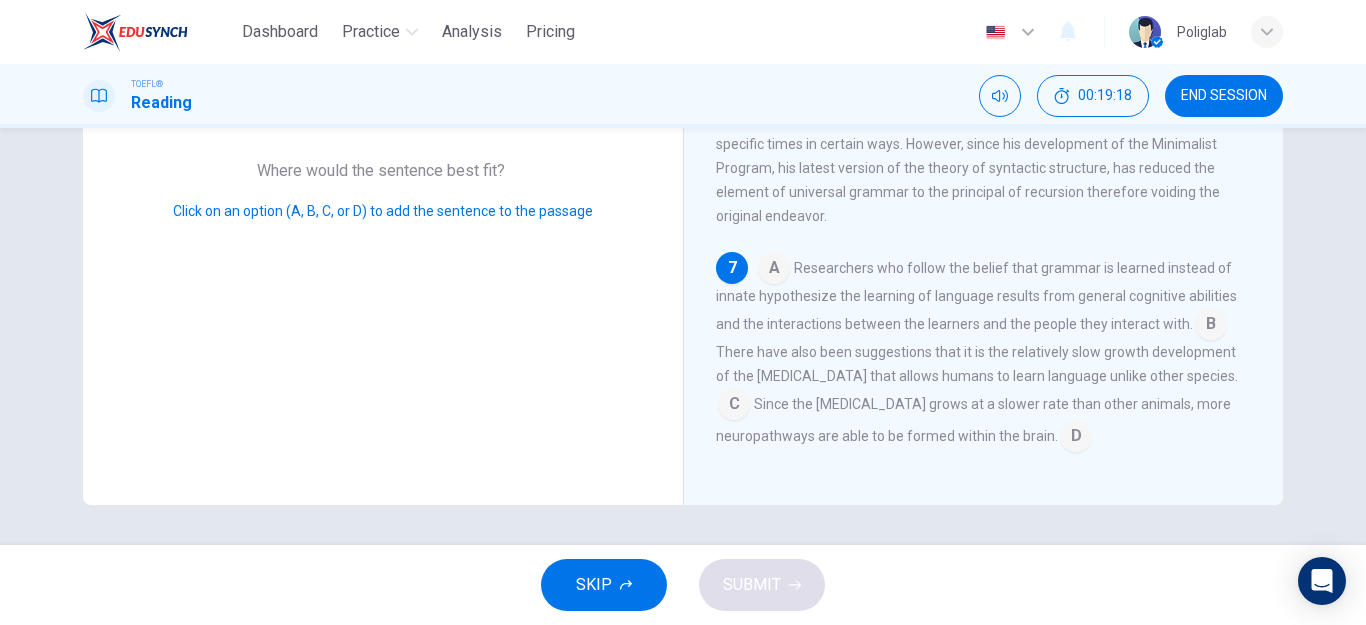 click at bounding box center (1211, 326) 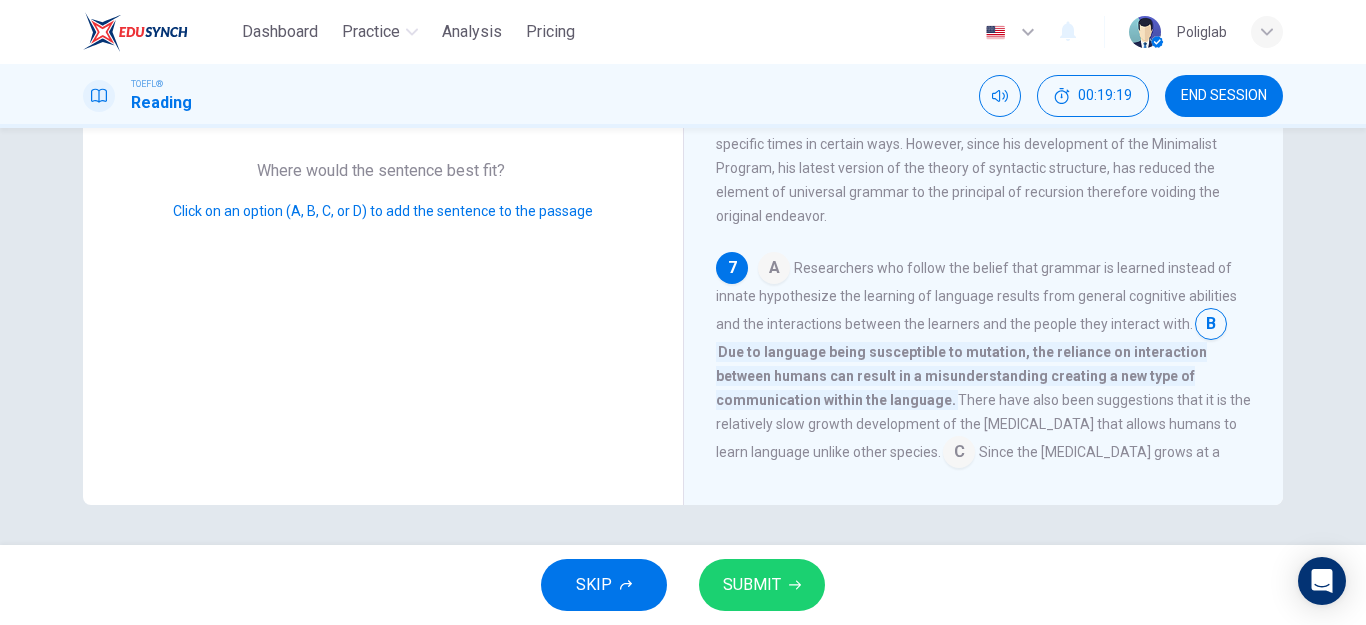 scroll, scrollTop: 966, scrollLeft: 0, axis: vertical 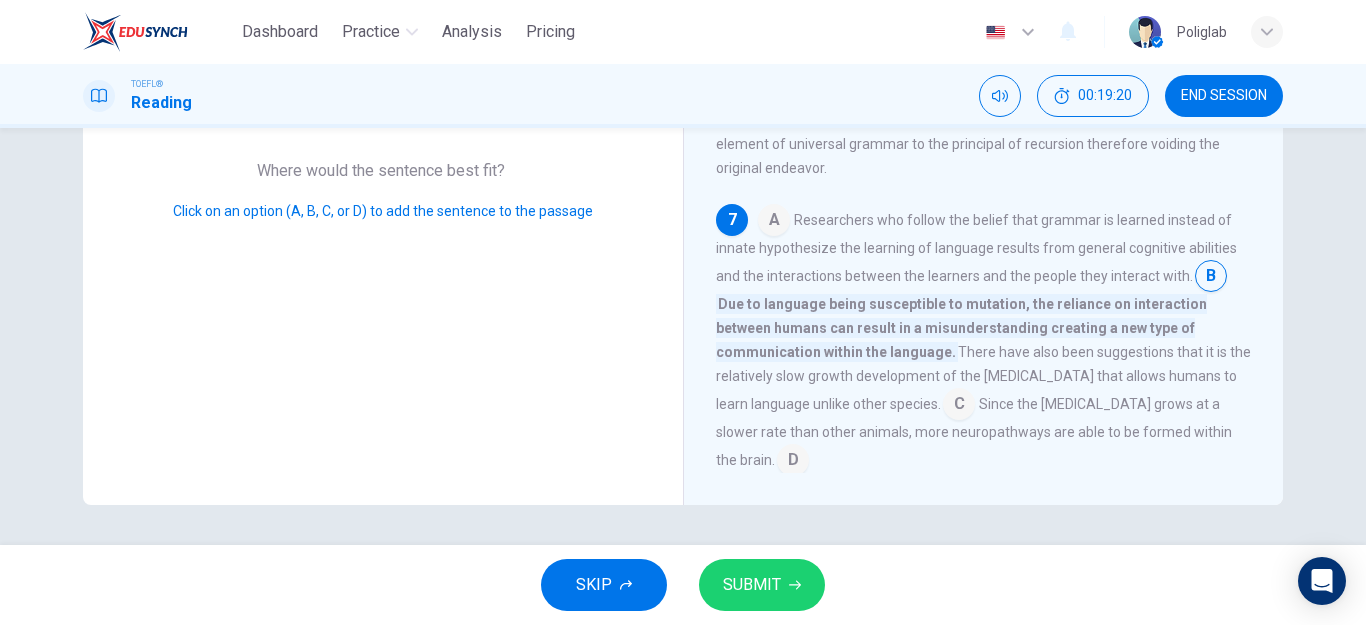 click on "SUBMIT" at bounding box center (762, 585) 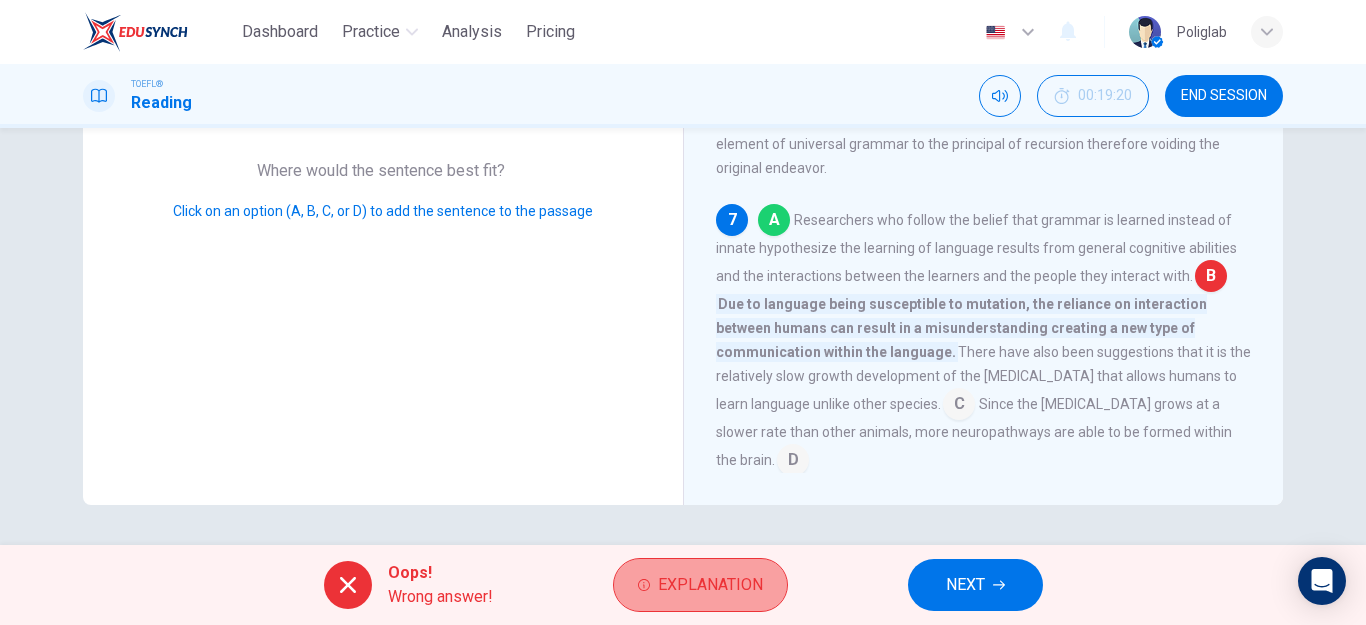 click on "Explanation" at bounding box center (710, 585) 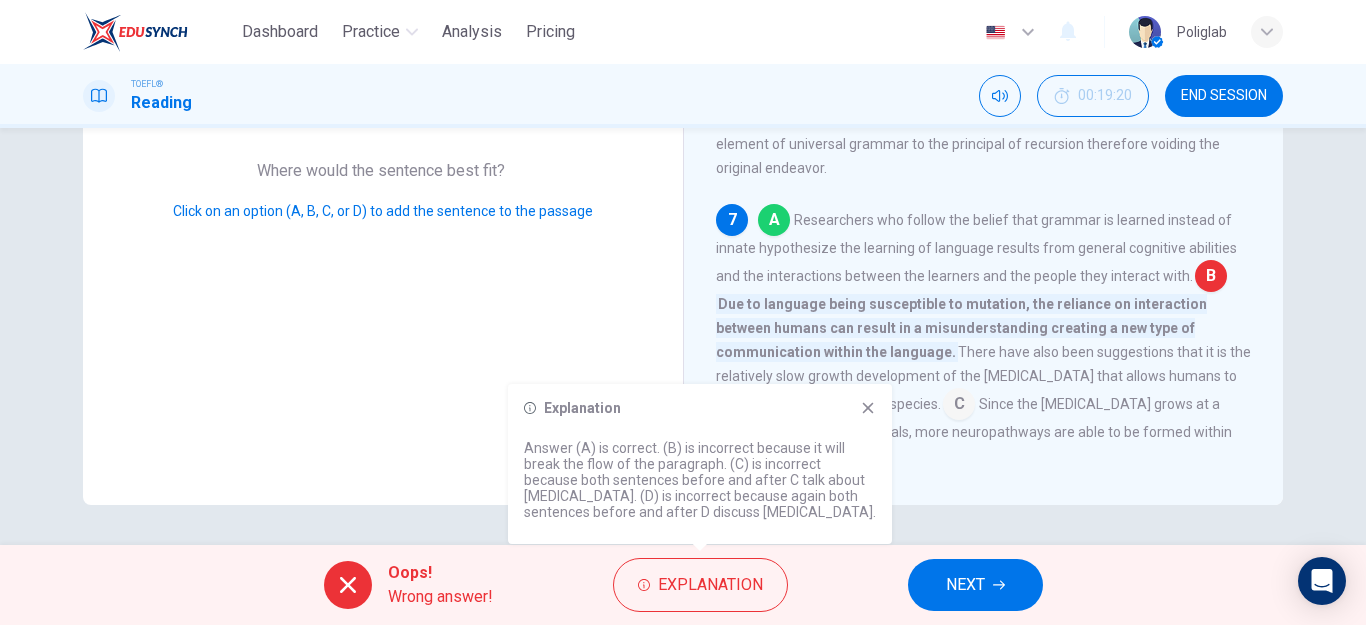 click on "The Evolution of Language 2 1 Linguistic evolution, both biological and the evolution of language, as a changing system of communication, is a subject of debate. The biological plausibility of linguistic evolution has not had linguists on the center-stage of the debate. Recently, language itself has come to be studied as an evolutionary process meeting all of the criteria perfectly: fragments of language are replicators, subject to mutation, and subject to selection. 2 3 The two focuses of the studies being conducted are language development and biological preconditions. It is accepted that language development is a process that begins early in human life. When infants are born they have no language to communicate with, but by the age of [DEMOGRAPHIC_DATA] months they can discriminate different speech sounds and begin to babble. There has even been research showing that the fetus starts to recognize sound and speech patterns of its mother's voice in utero. 4 5 6 7 A B C D" at bounding box center (983, 157) 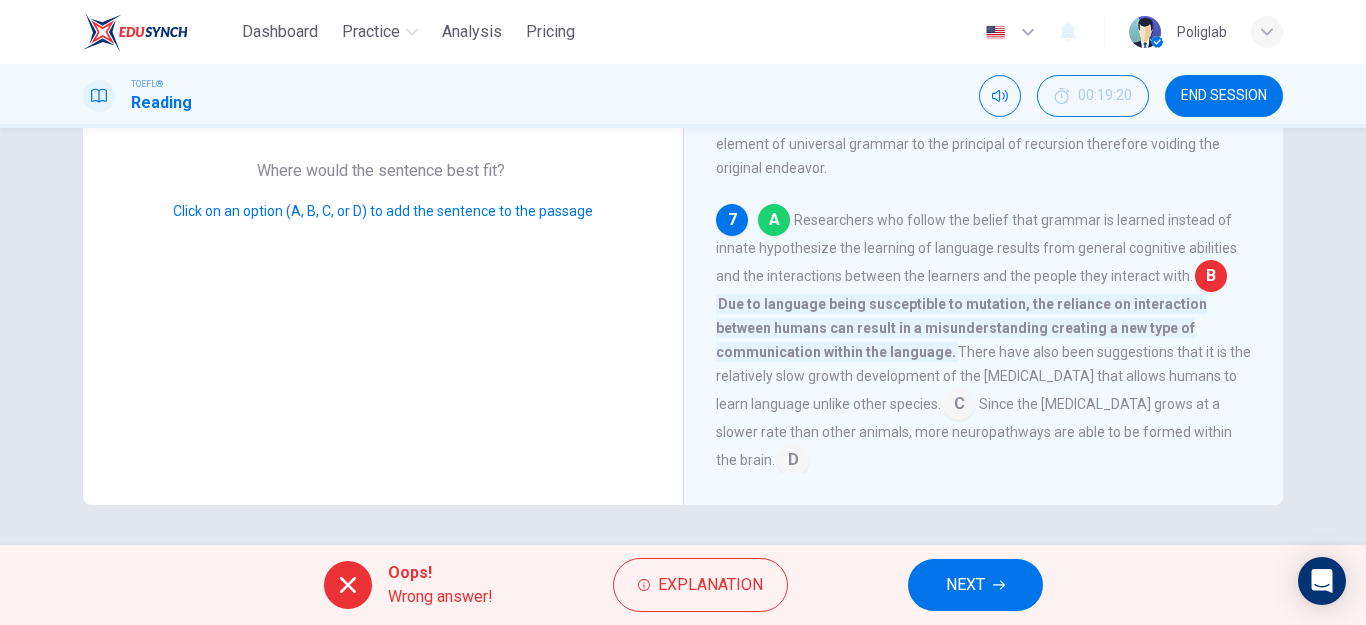click on "Oops! Wrong answer! Explanation NEXT" at bounding box center (683, 585) 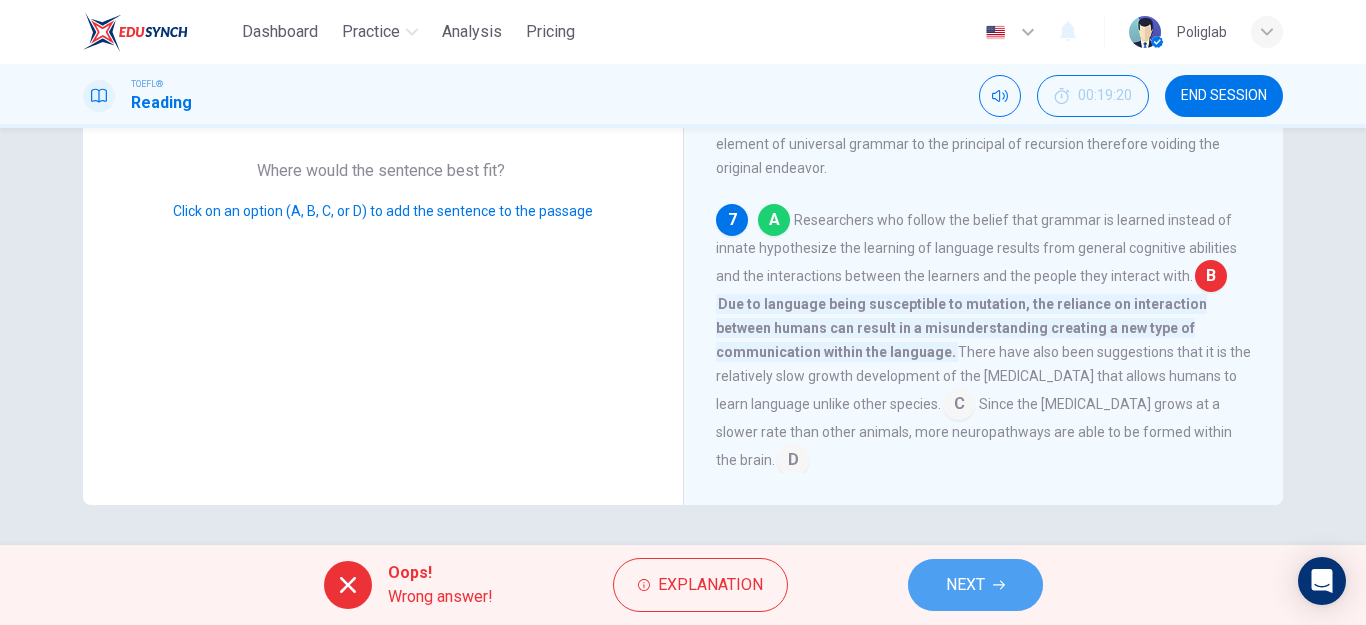 click on "NEXT" at bounding box center (975, 585) 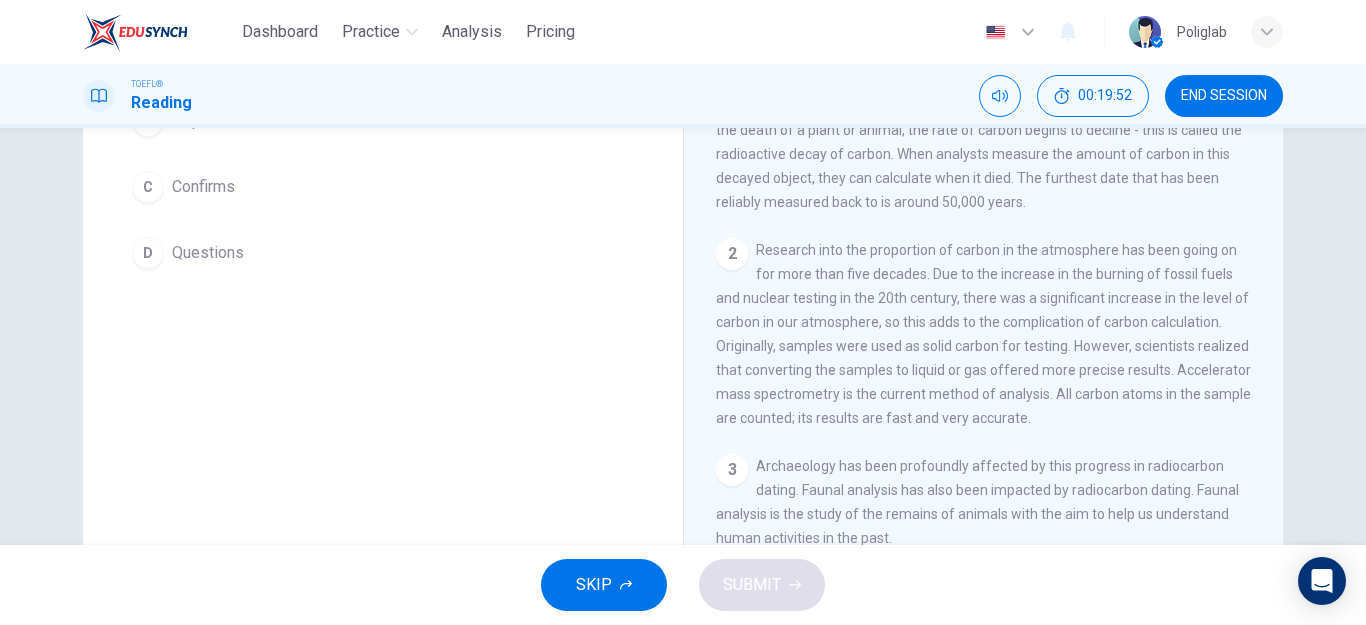 scroll, scrollTop: 358, scrollLeft: 0, axis: vertical 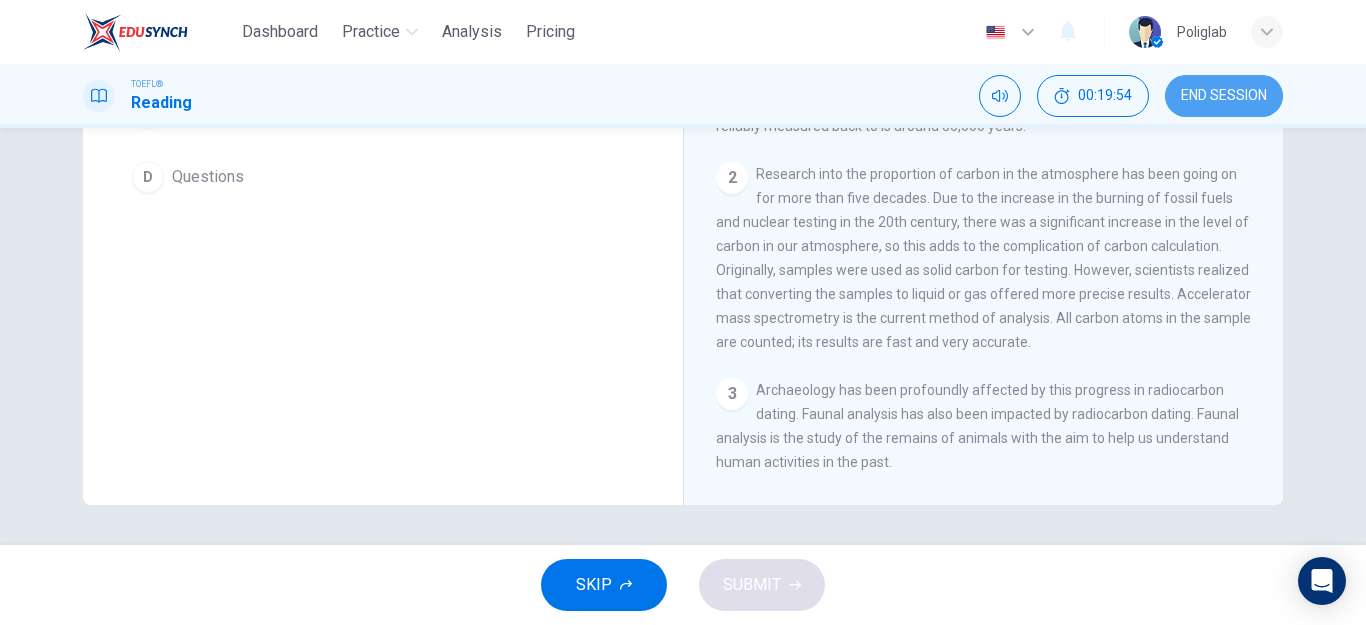 click on "END SESSION" at bounding box center (1224, 96) 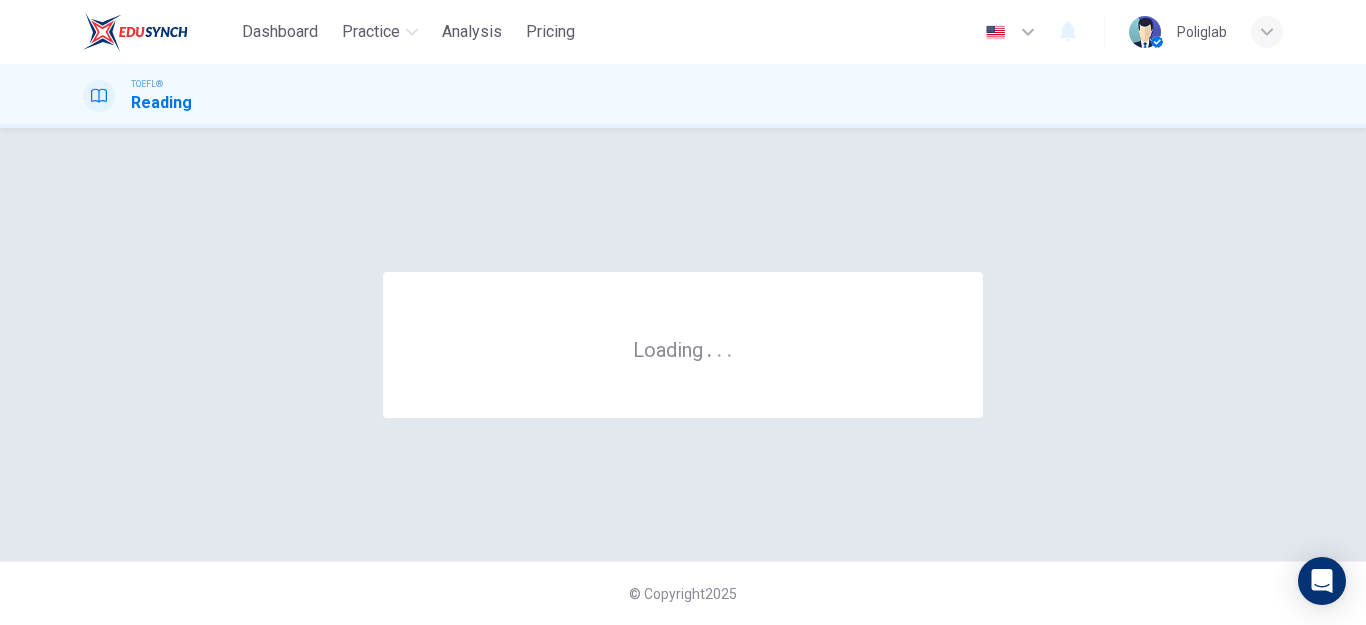 scroll, scrollTop: 0, scrollLeft: 0, axis: both 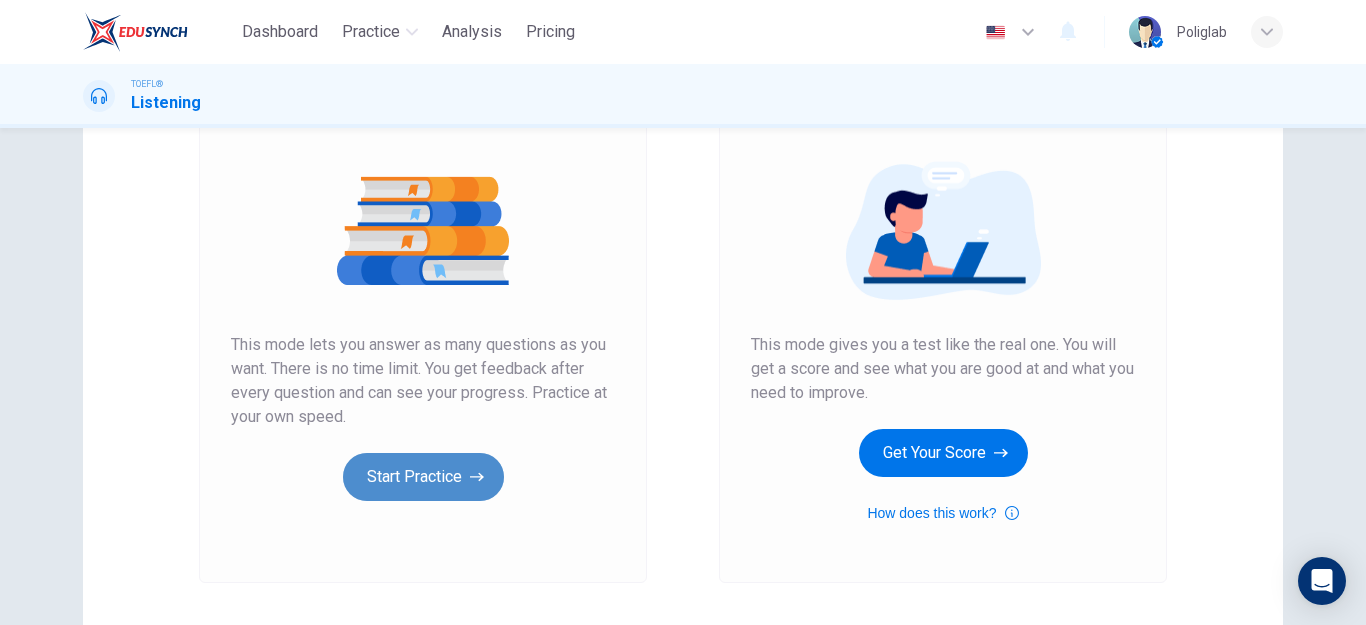 click on "Start Practice" at bounding box center (423, 477) 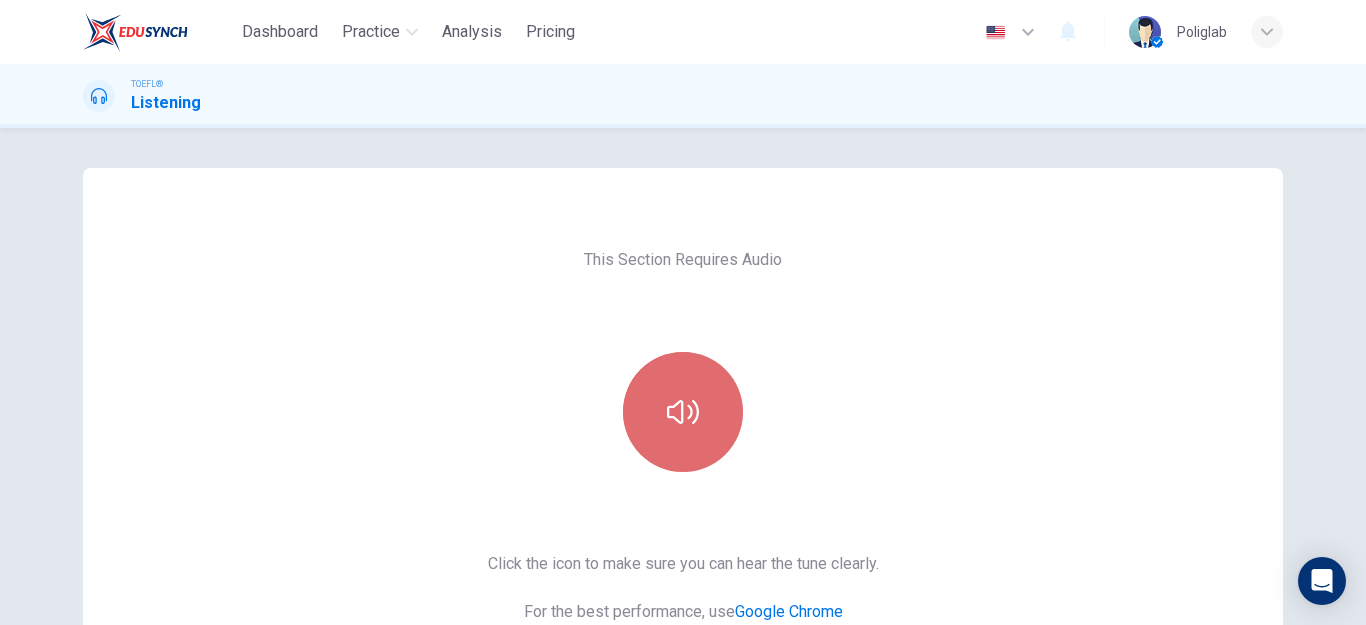 click at bounding box center (683, 412) 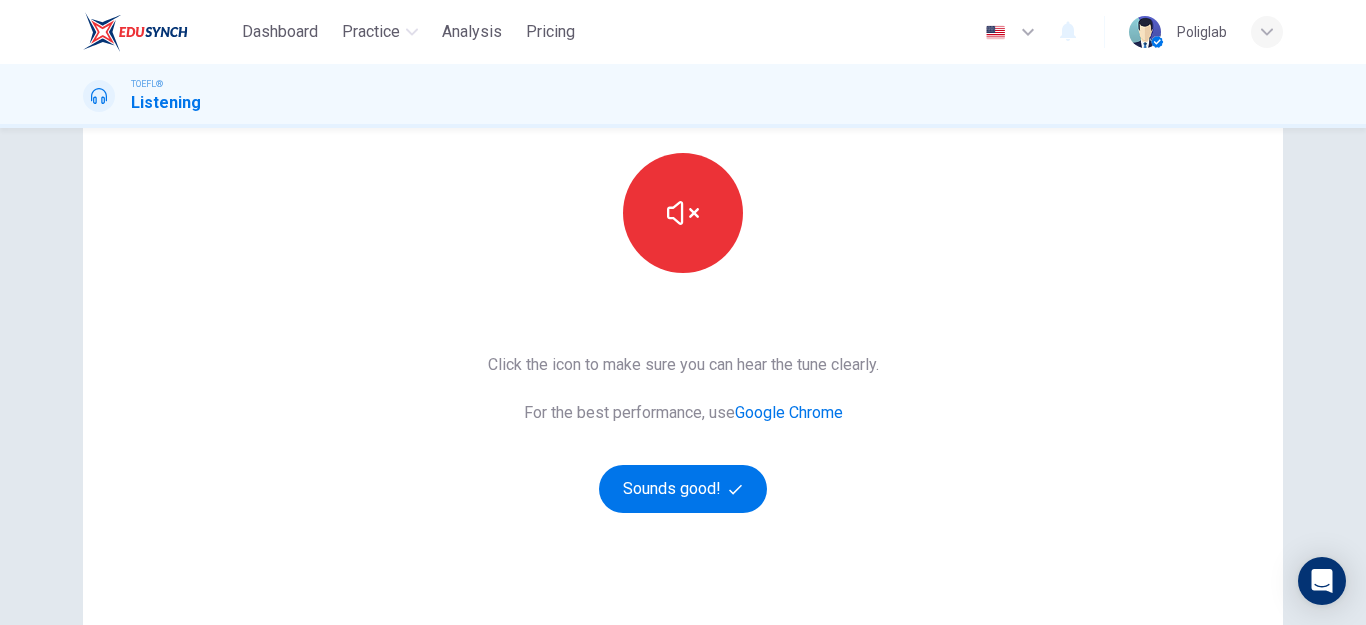 scroll, scrollTop: 200, scrollLeft: 0, axis: vertical 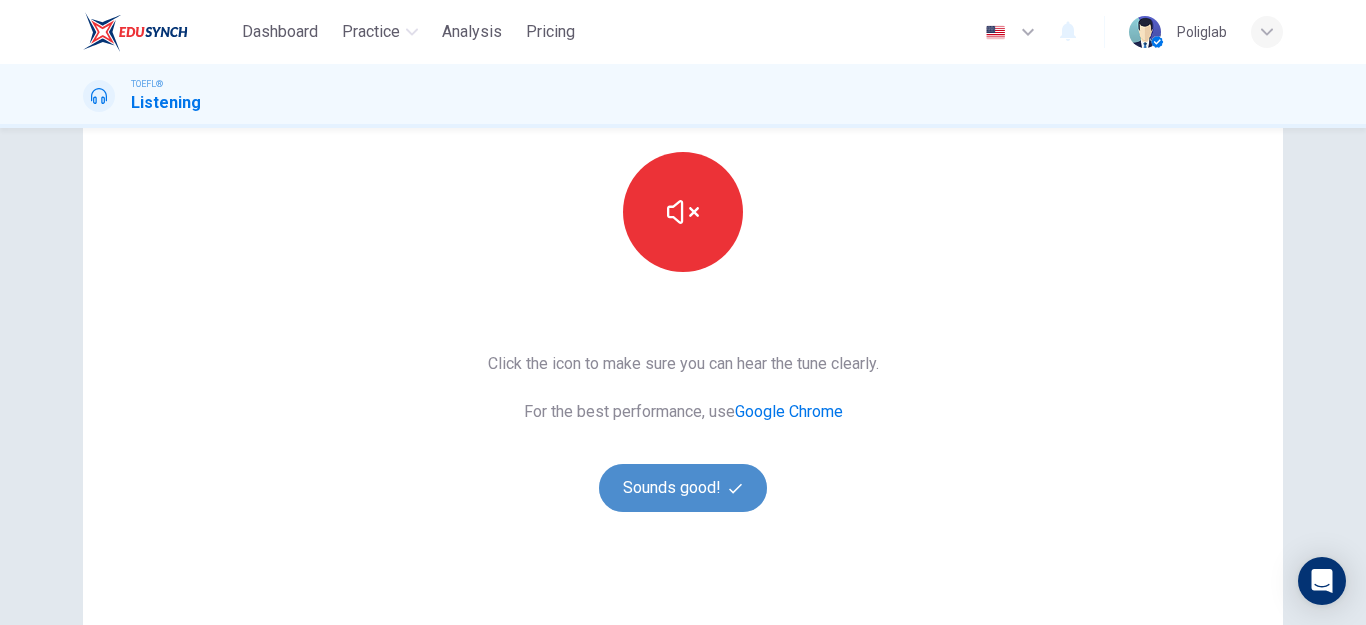 click on "Sounds good!" at bounding box center (683, 488) 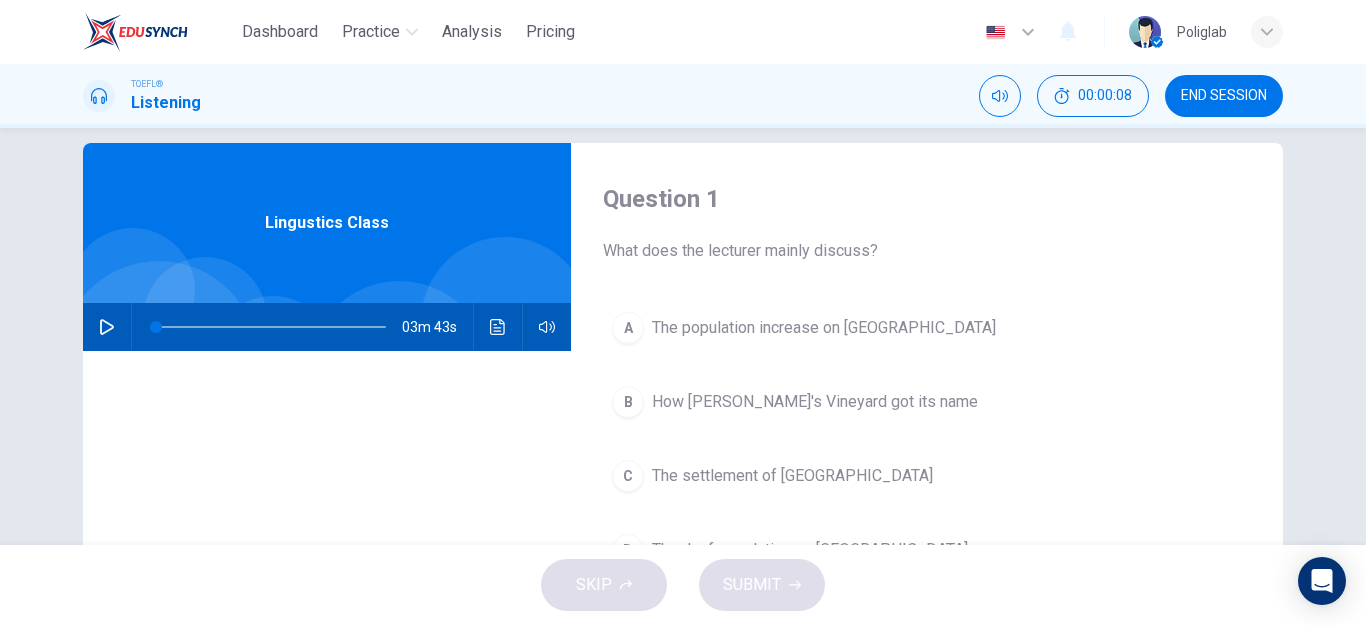 scroll, scrollTop: 0, scrollLeft: 0, axis: both 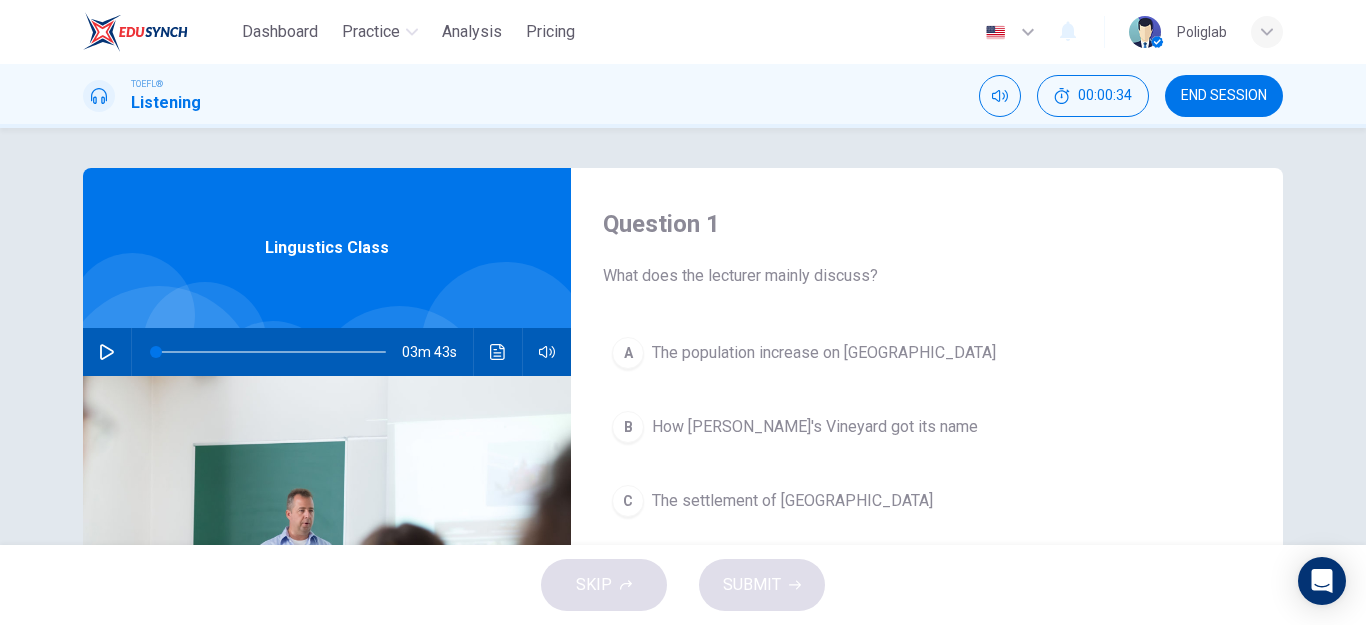 click 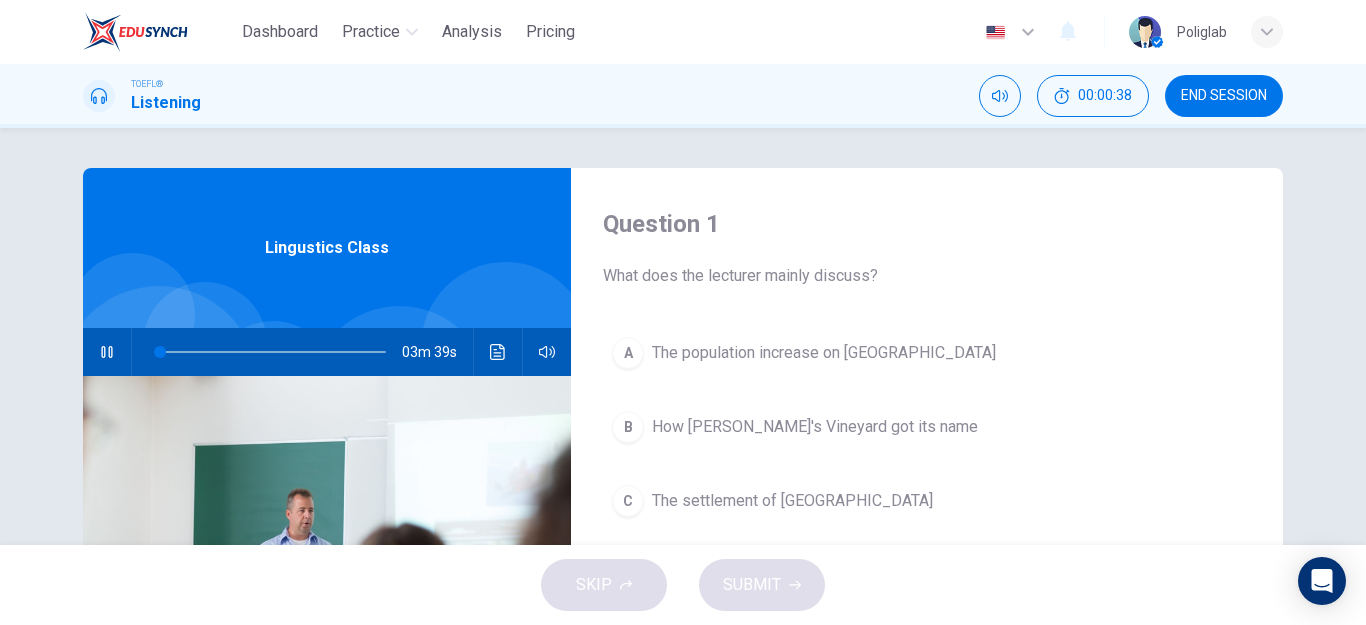 click on "Question 1 What does the lecturer mainly discuss? A The population increase on Martha's Vineyard B How Martha's Vineyard got its name C The settlement of Martha's Vineyard D The deaf population on Martha's Vineyard" at bounding box center [927, 515] 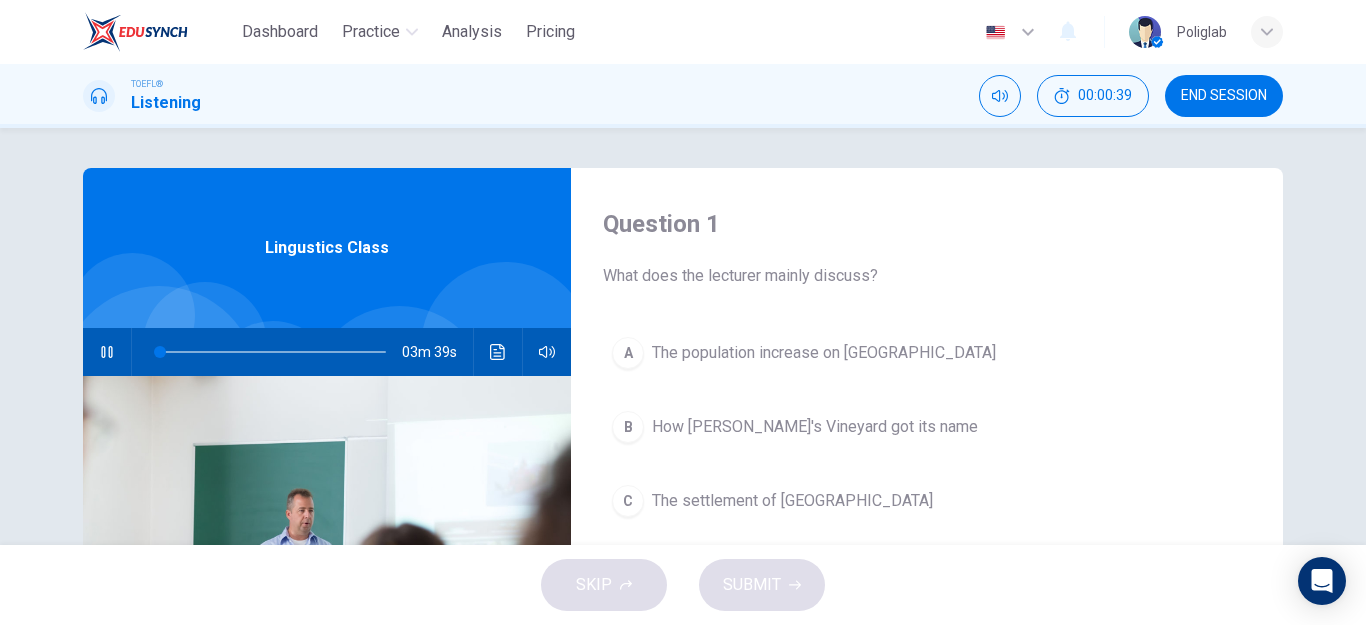 click on "Question 1 What does the lecturer mainly discuss? A The population increase on Martha's Vineyard B How Martha's Vineyard got its name C The settlement of Martha's Vineyard D The deaf population on Martha's Vineyard" at bounding box center [927, 515] 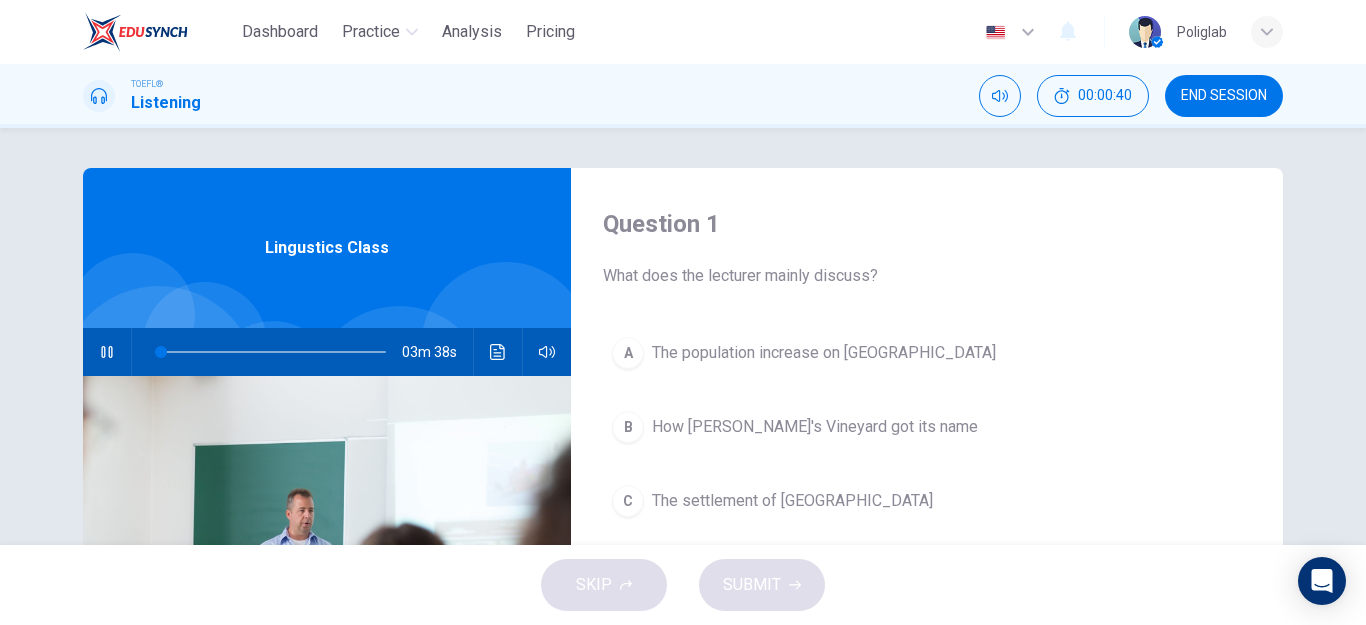 click on "Question 1 What does the lecturer mainly discuss? A The population increase on Martha's Vineyard B How Martha's Vineyard got its name C The settlement of Martha's Vineyard D The deaf population on Martha's Vineyard" at bounding box center (927, 515) 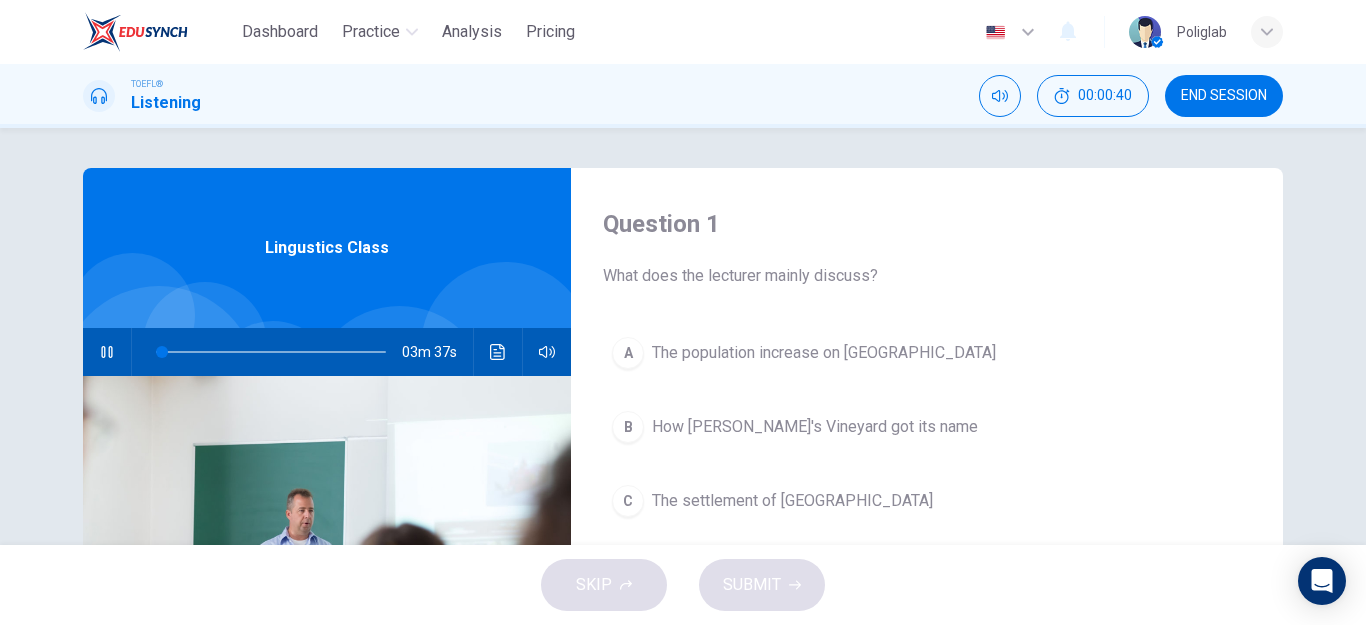 click on "Question 1 What does the lecturer mainly discuss? A The population increase on Martha's Vineyard B How Martha's Vineyard got its name C The settlement of Martha's Vineyard D The deaf population on Martha's Vineyard" at bounding box center [927, 515] 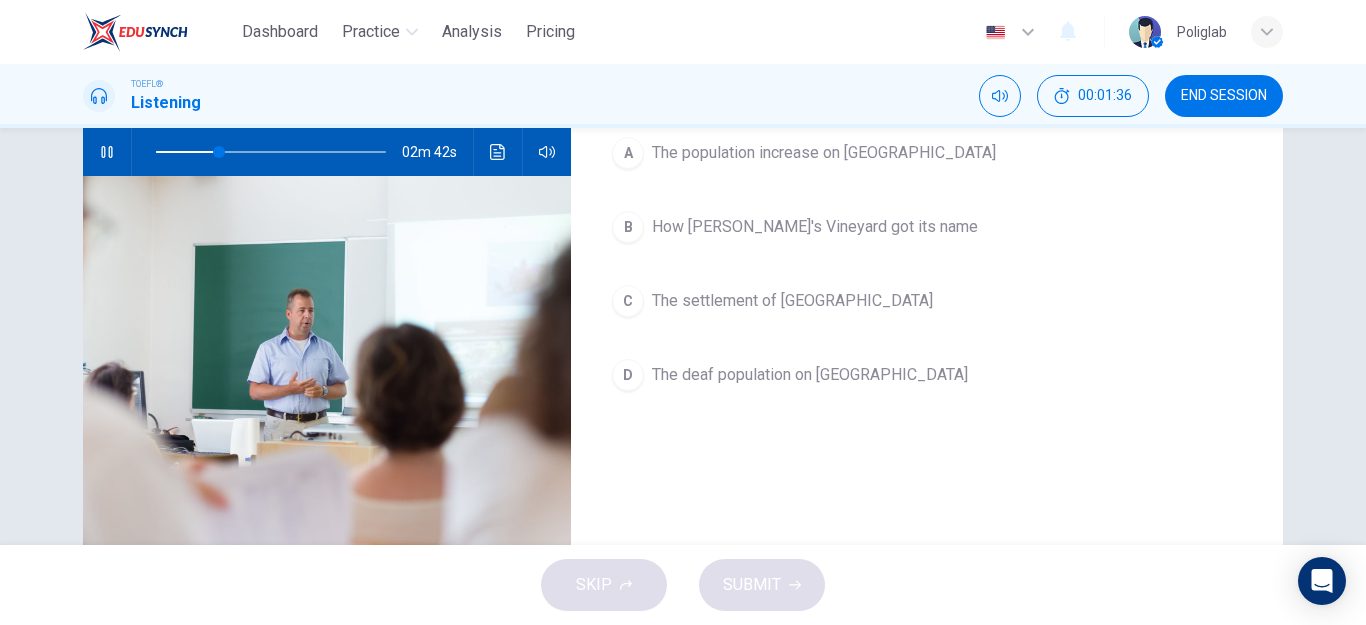scroll, scrollTop: 100, scrollLeft: 0, axis: vertical 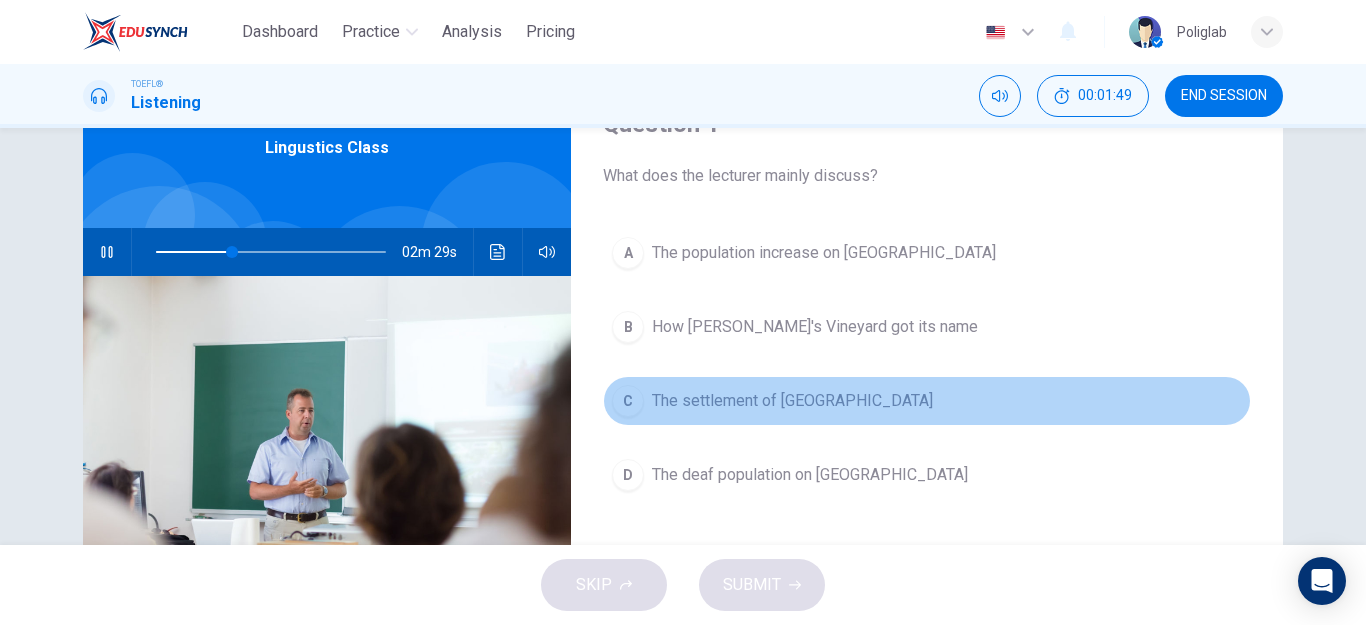 click on "The settlement of Martha's Vineyard" at bounding box center [792, 401] 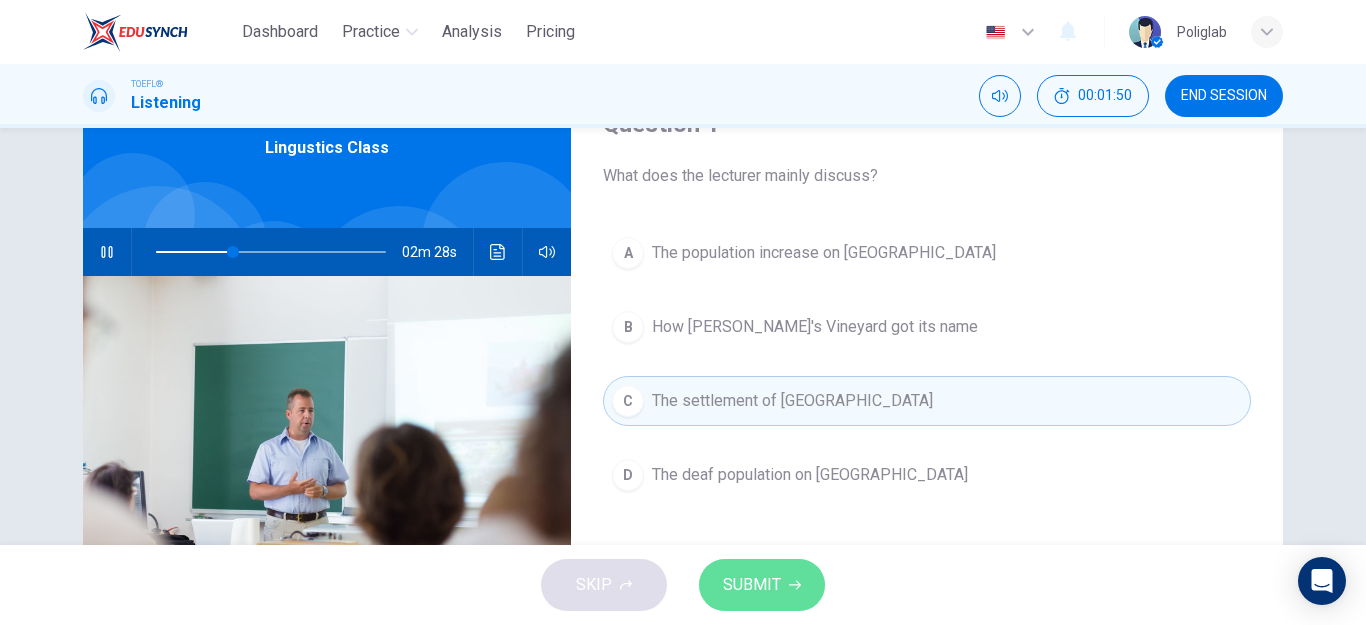 click on "SUBMIT" at bounding box center (762, 585) 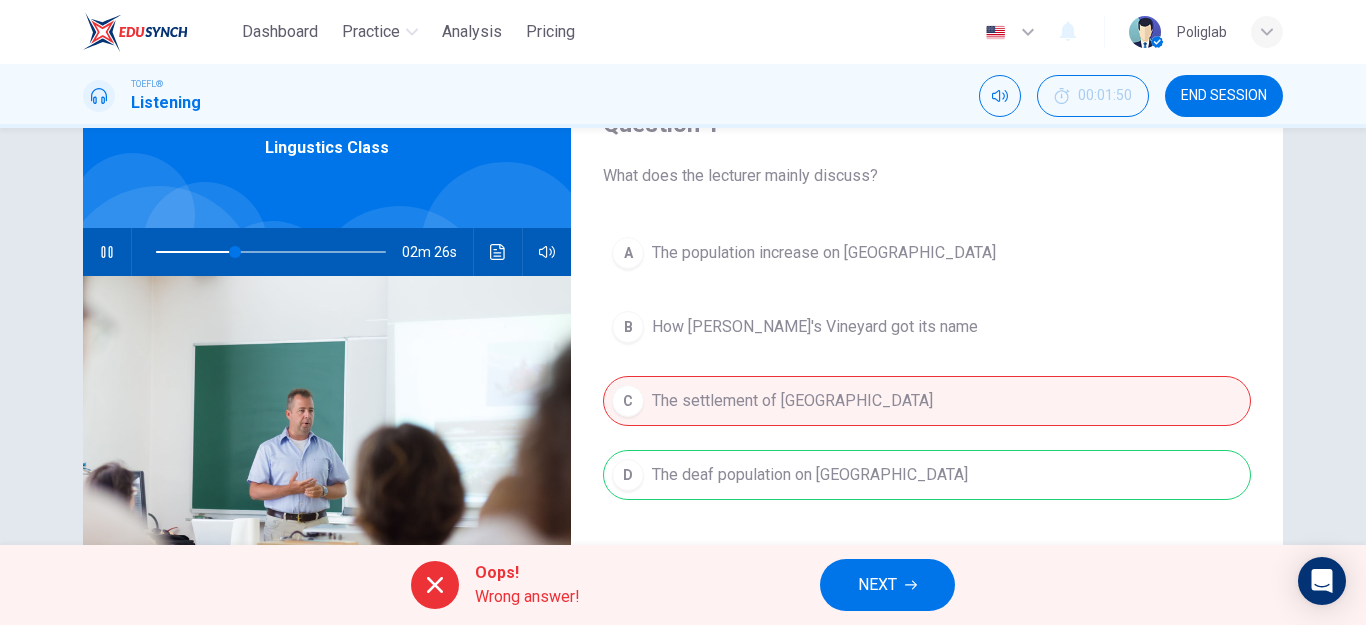 click on "NEXT" at bounding box center [877, 585] 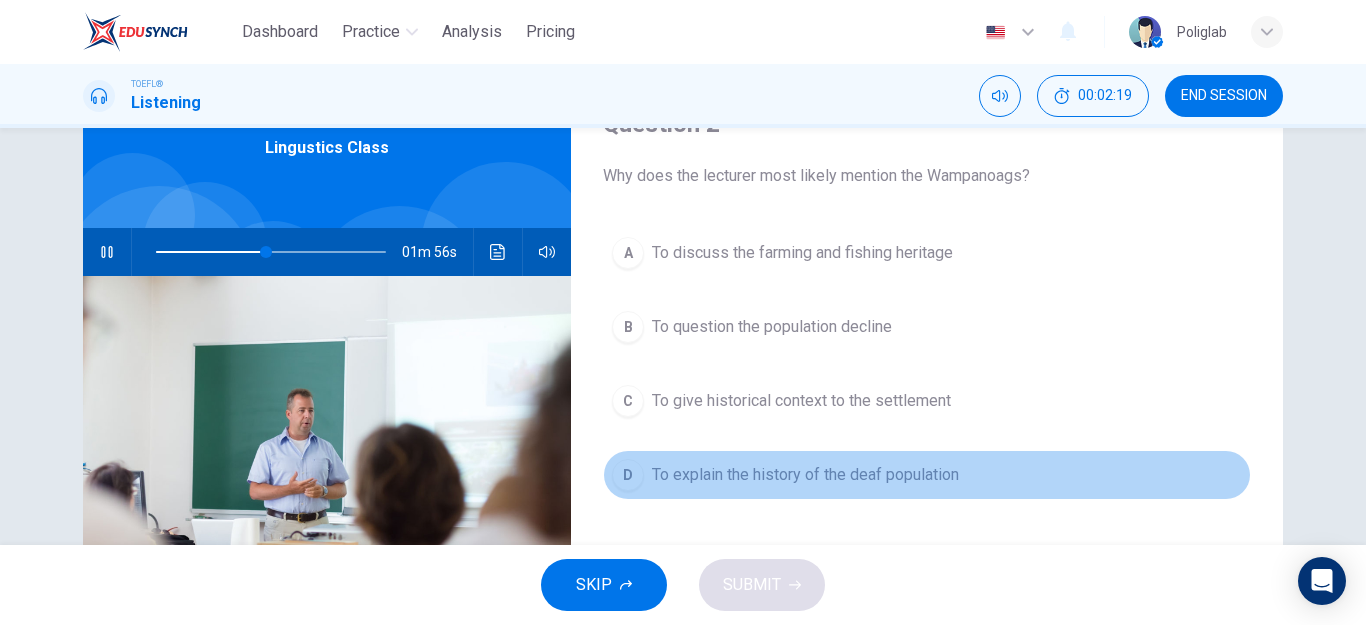 click on "To explain the history of the deaf population" at bounding box center [805, 475] 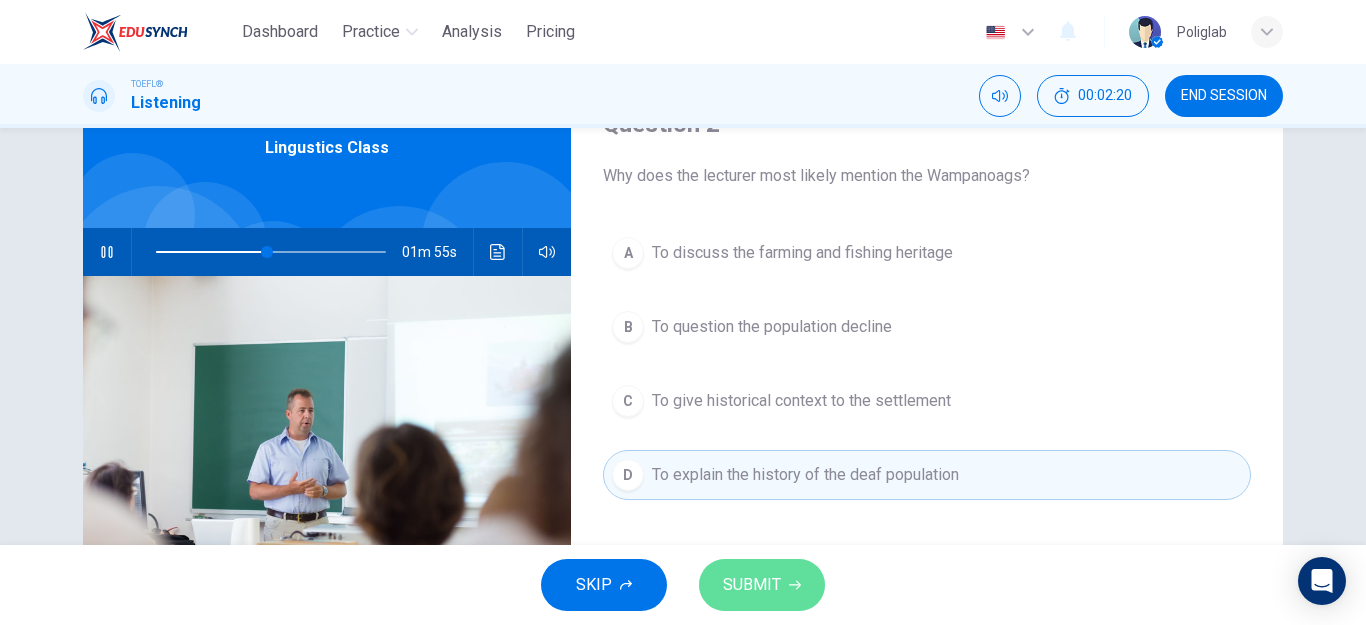 click on "SUBMIT" at bounding box center [752, 585] 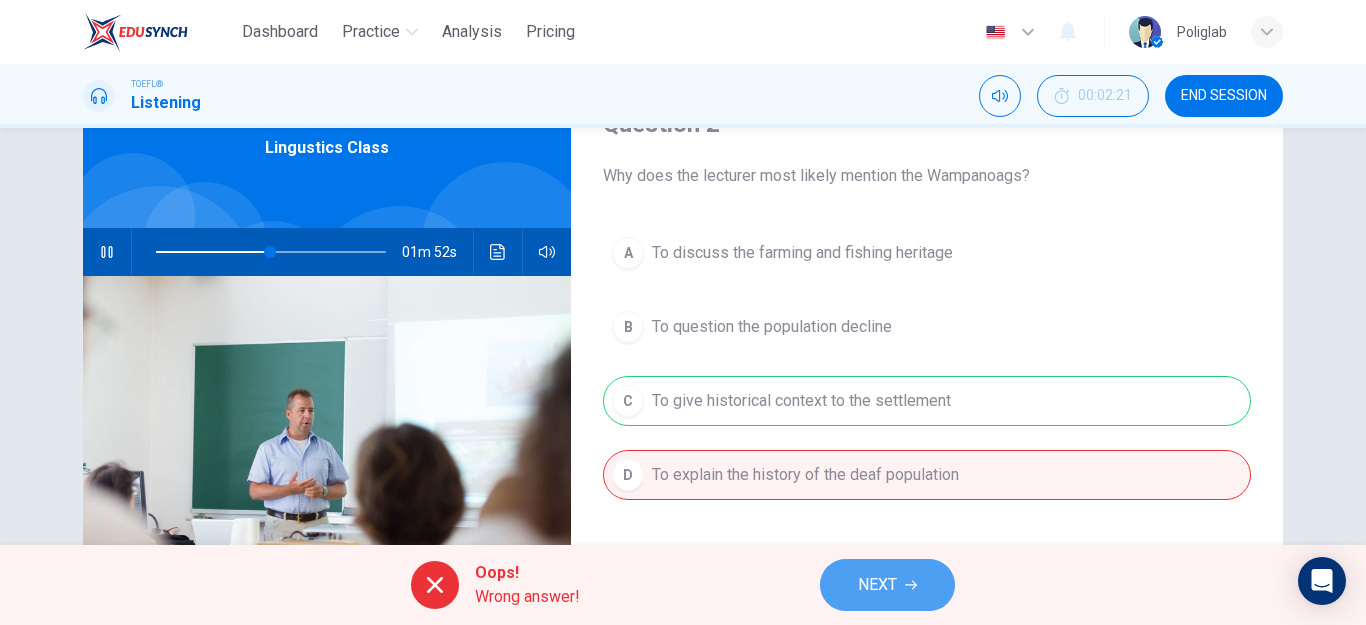 click on "NEXT" at bounding box center [887, 585] 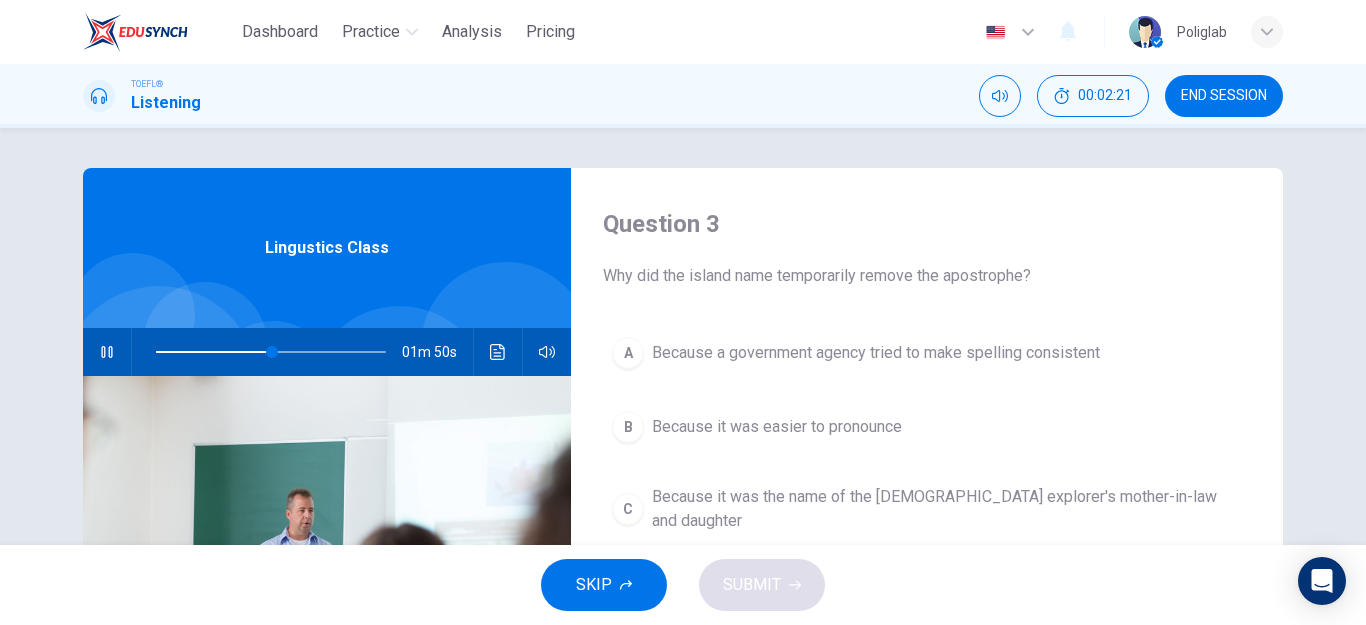 scroll, scrollTop: 100, scrollLeft: 0, axis: vertical 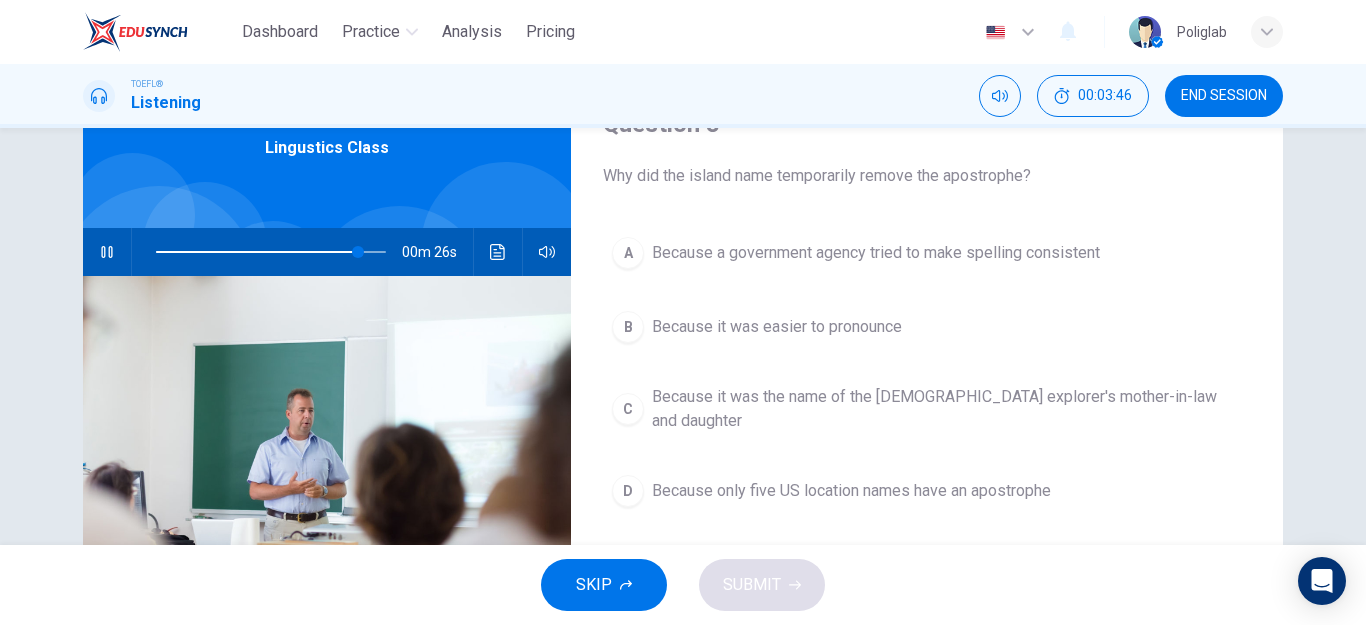 click on "SKIP" at bounding box center [604, 585] 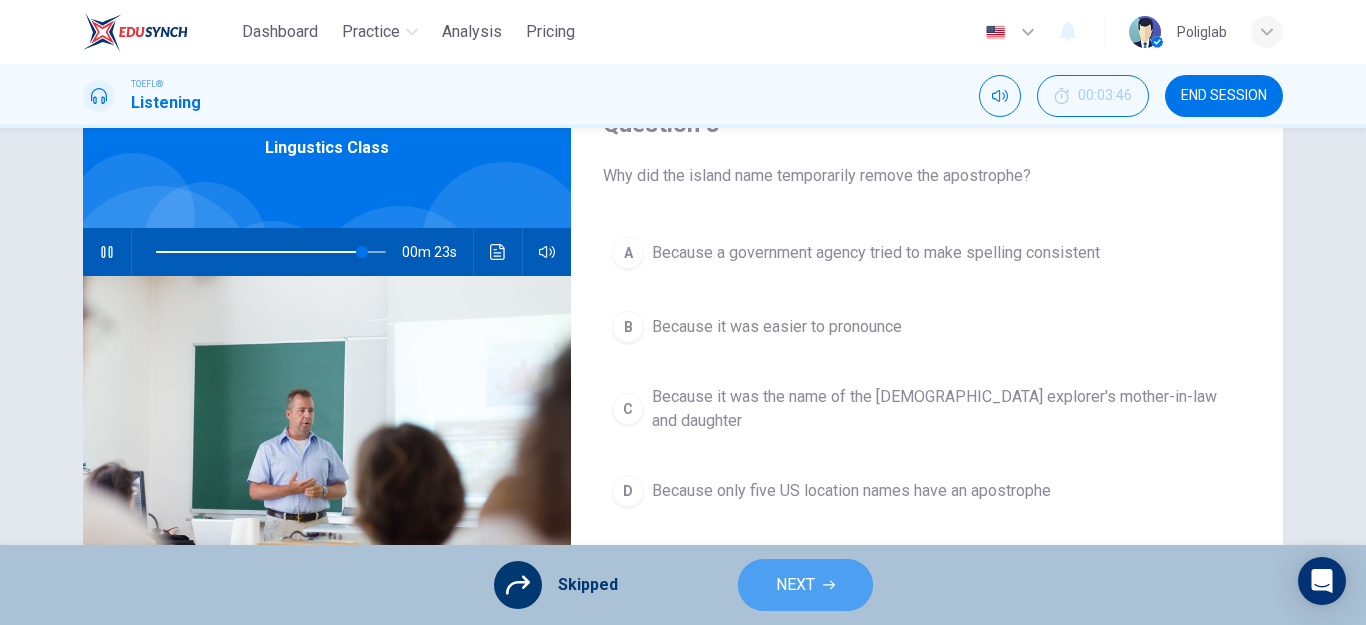 click on "NEXT" at bounding box center (805, 585) 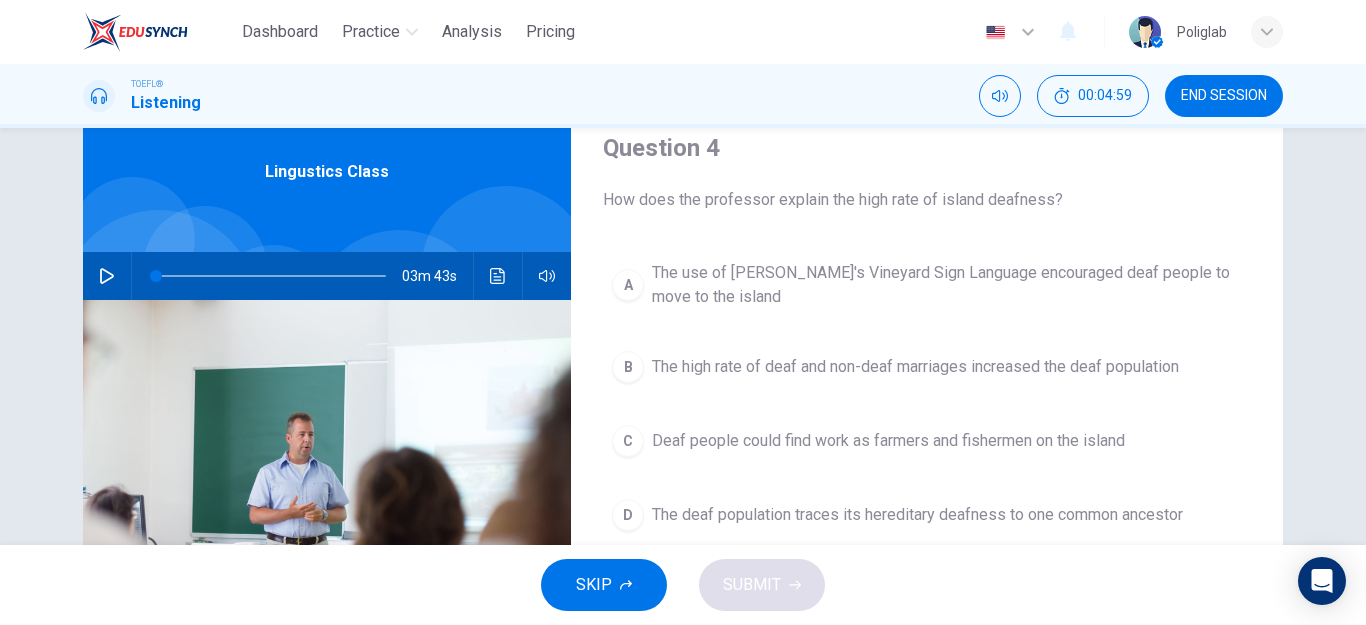 scroll, scrollTop: 100, scrollLeft: 0, axis: vertical 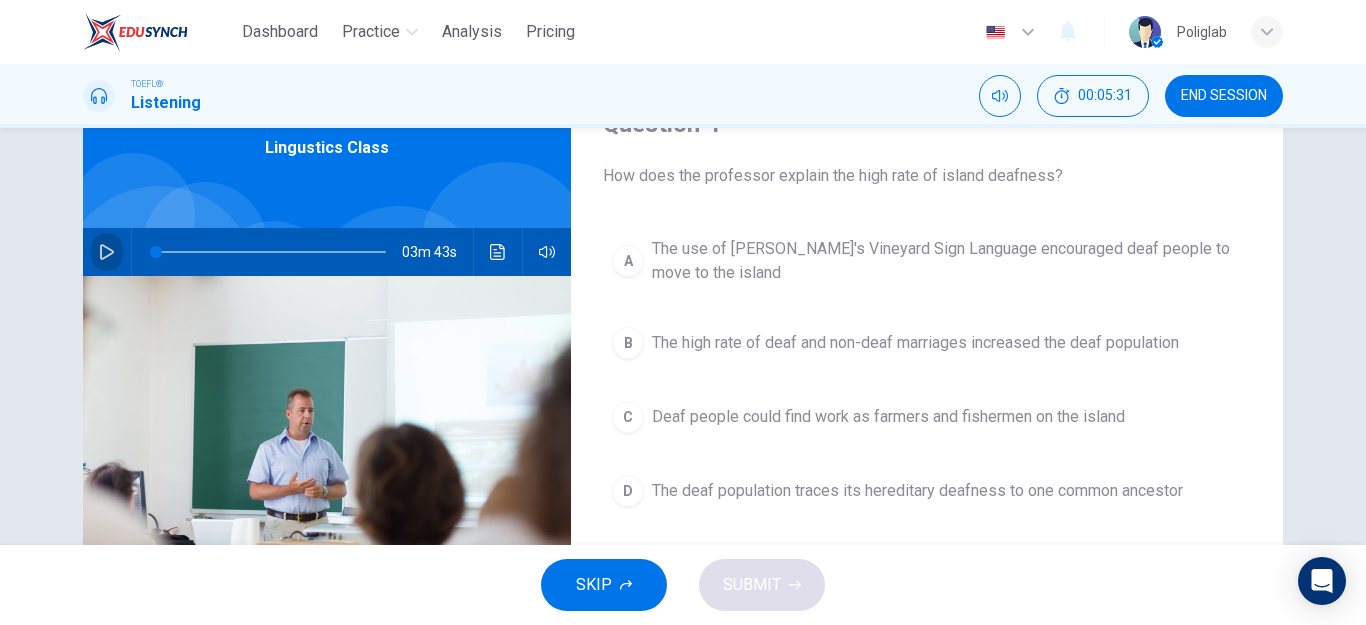 click 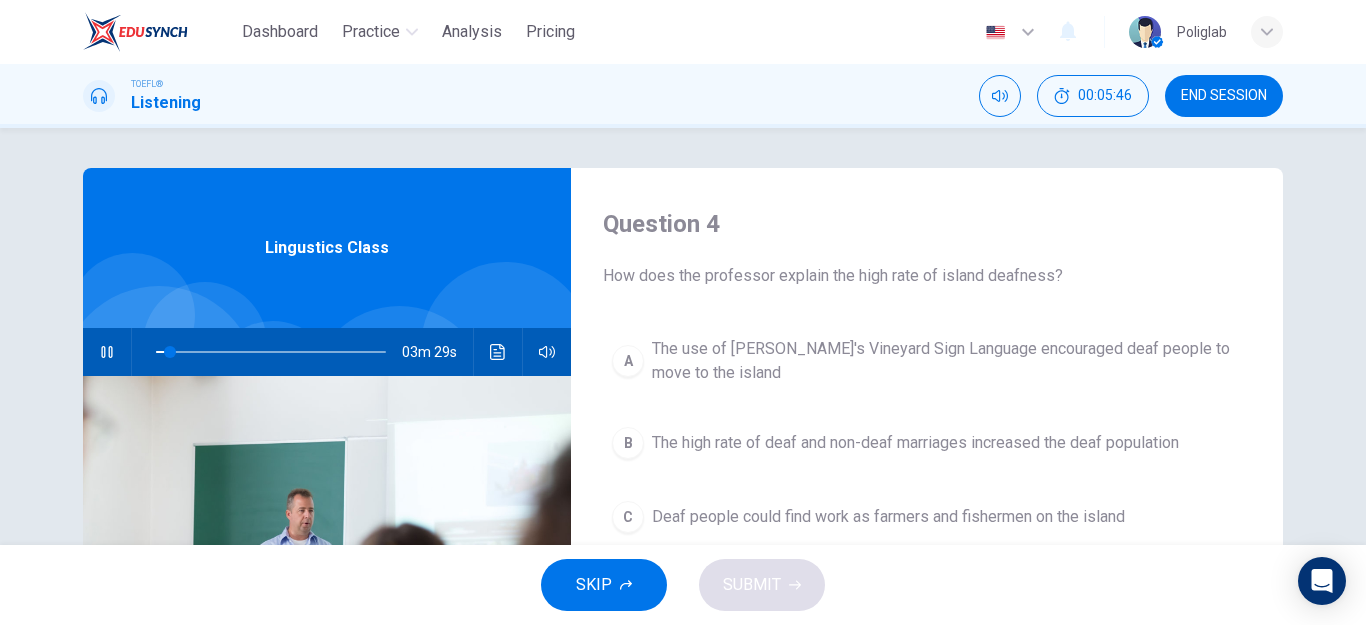 scroll, scrollTop: 100, scrollLeft: 0, axis: vertical 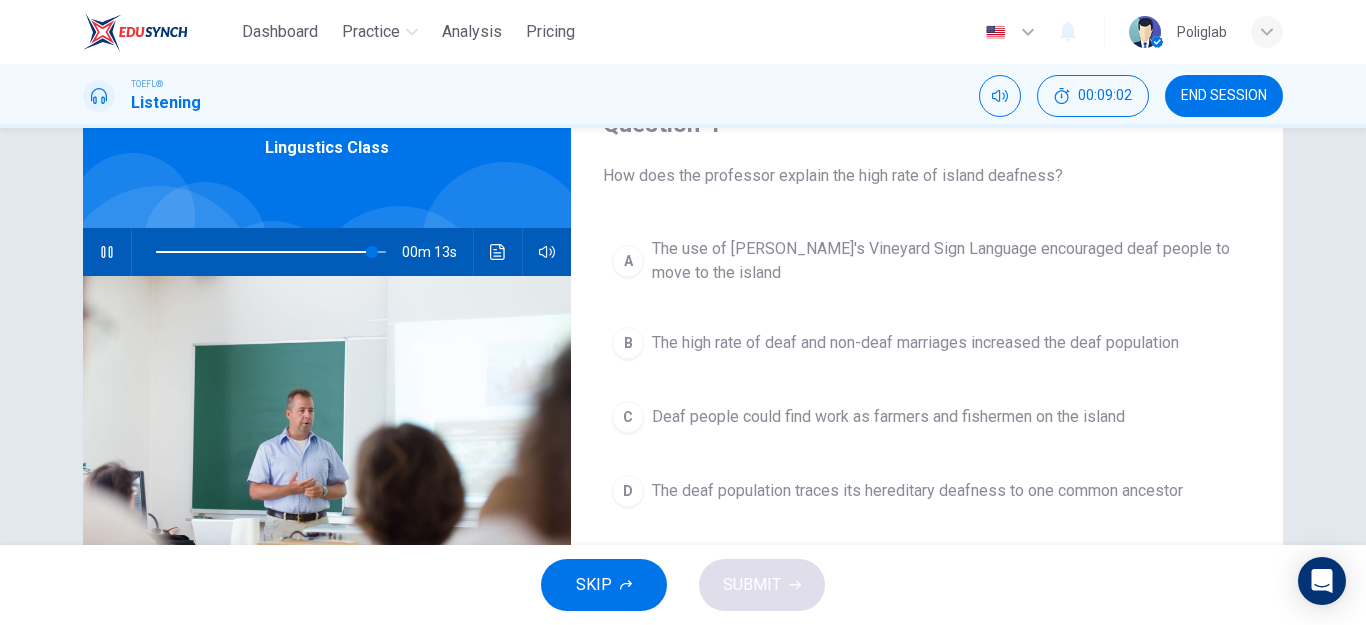 click on "The high rate of deaf and non-deaf marriages increased the deaf population" at bounding box center [915, 343] 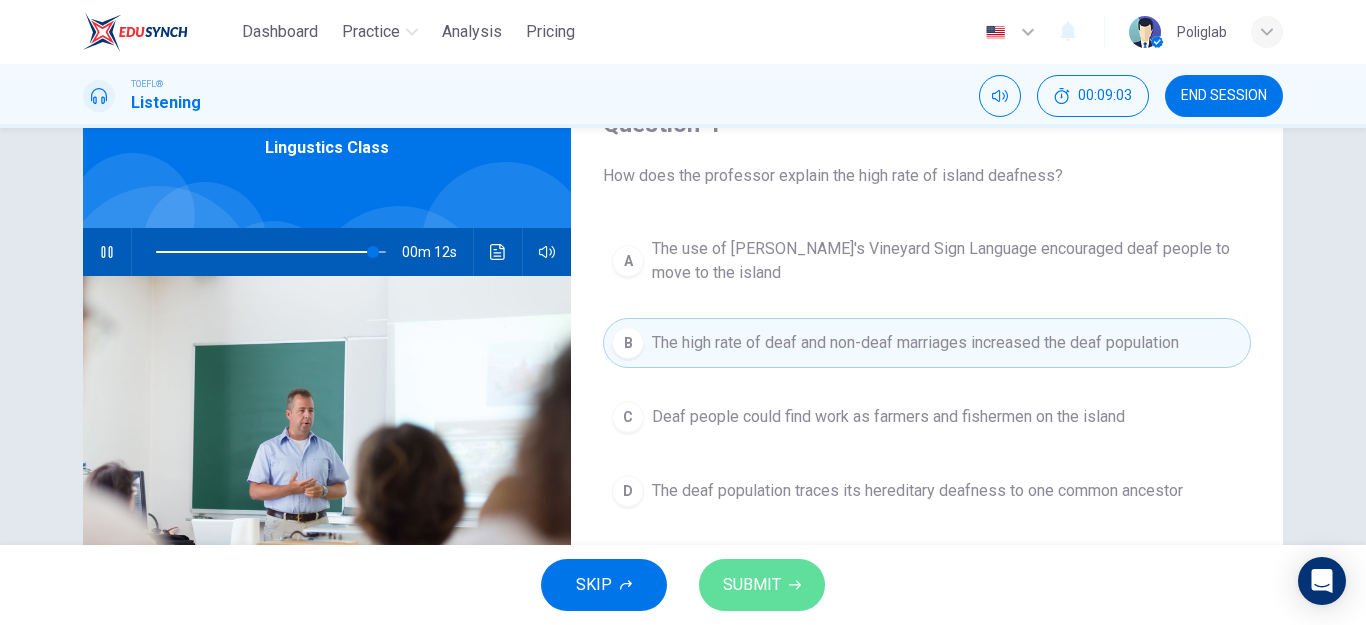 click 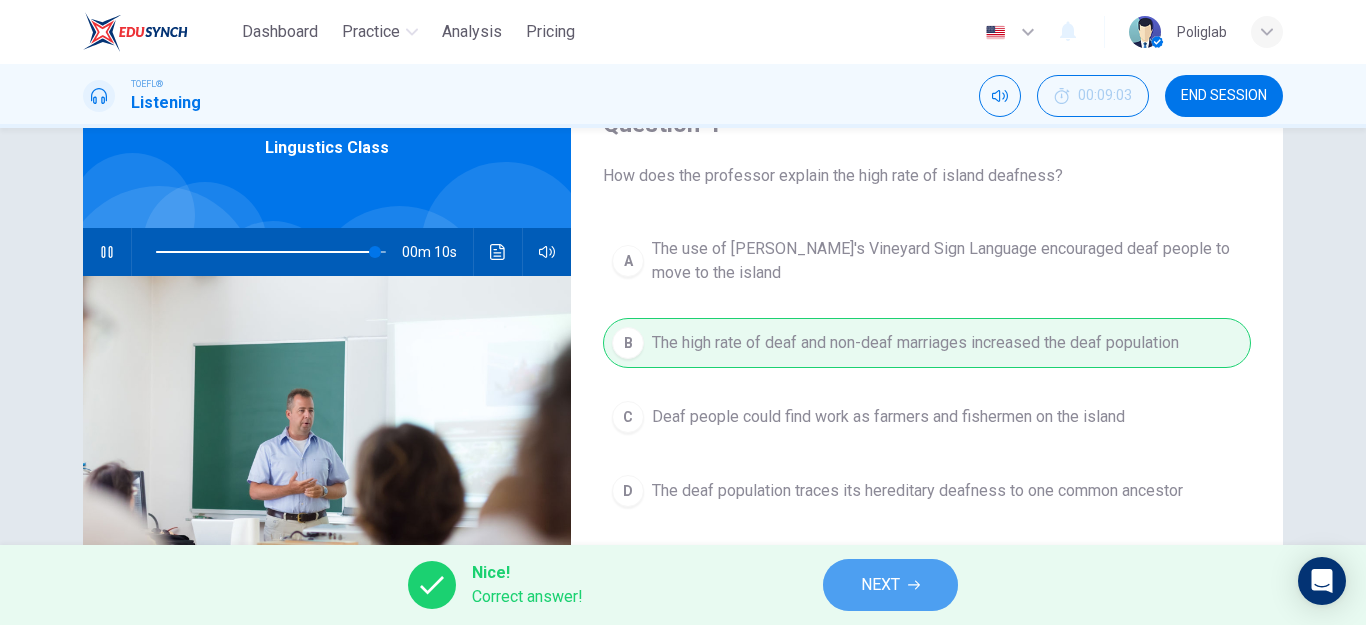 click on "NEXT" at bounding box center [890, 585] 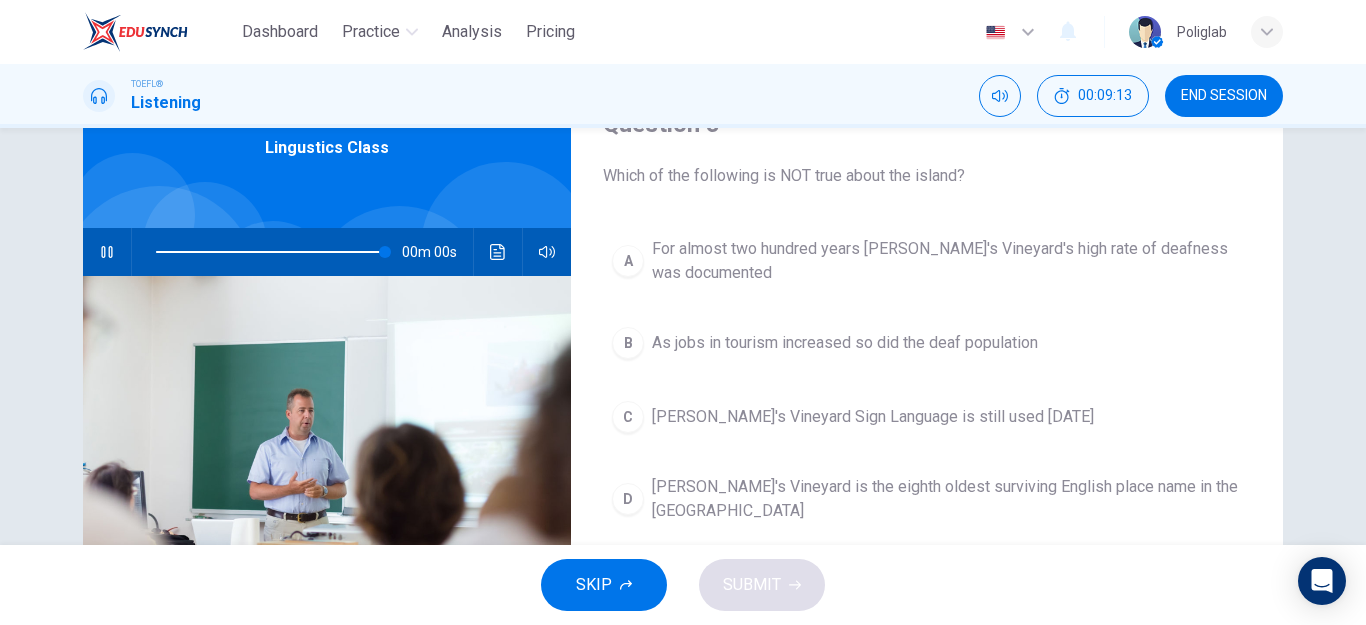 type on "0" 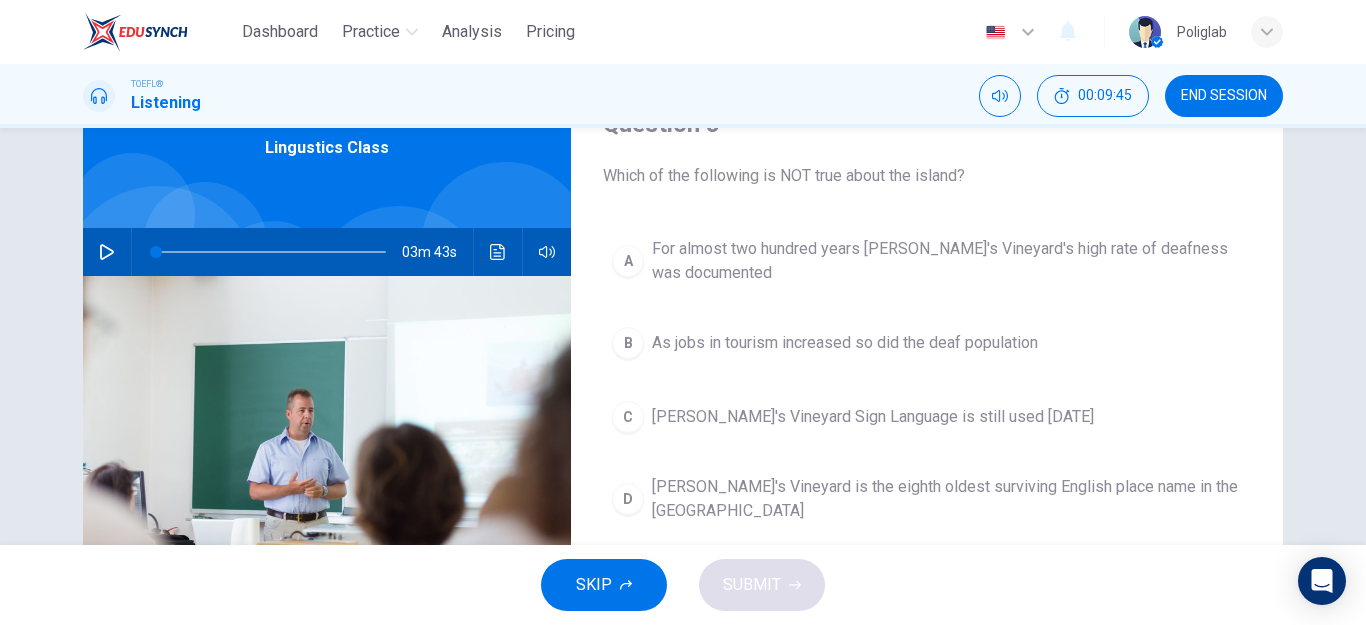 click on "Martha's Vineyard Sign Language is still used today" at bounding box center [873, 417] 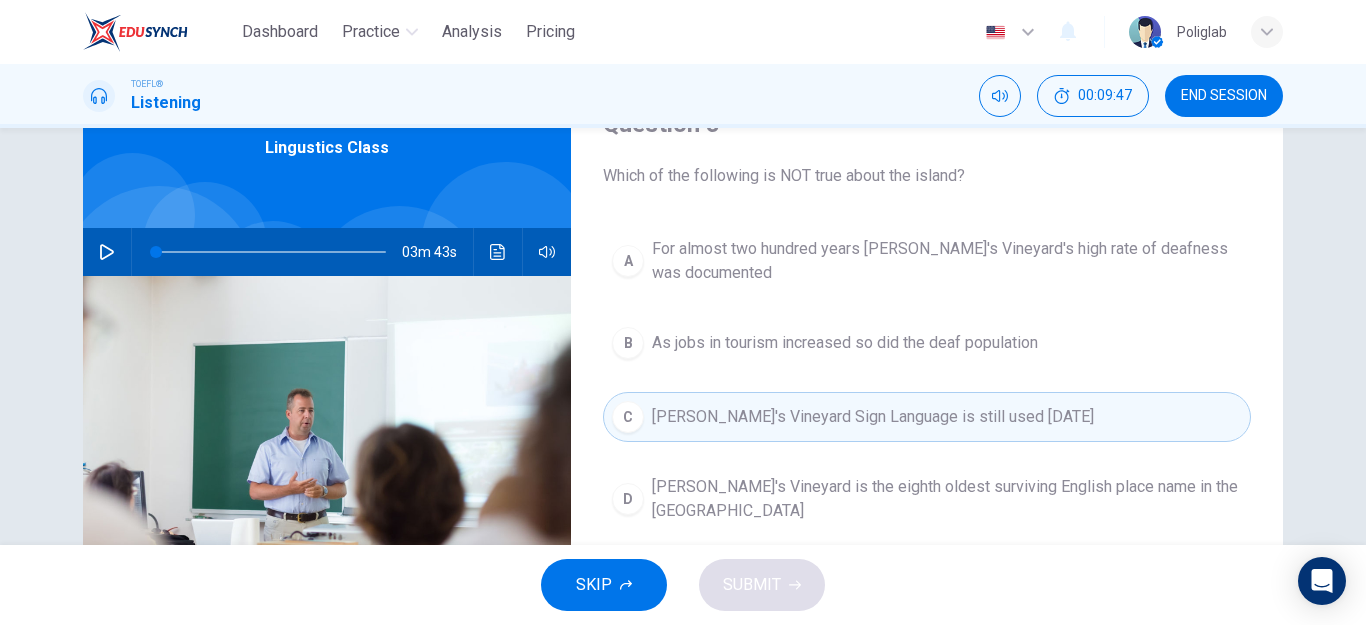 drag, startPoint x: 625, startPoint y: 580, endPoint x: 1165, endPoint y: 407, distance: 567.0353 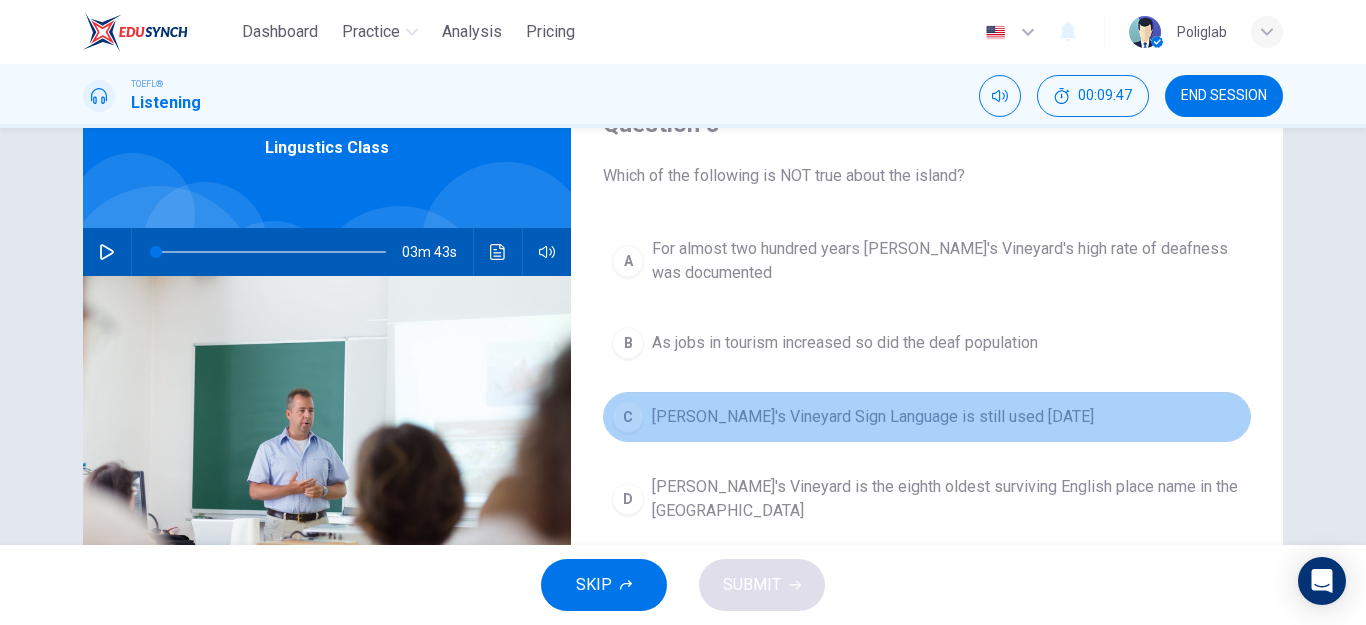 click on "C Martha's Vineyard Sign Language is still used today" at bounding box center [927, 417] 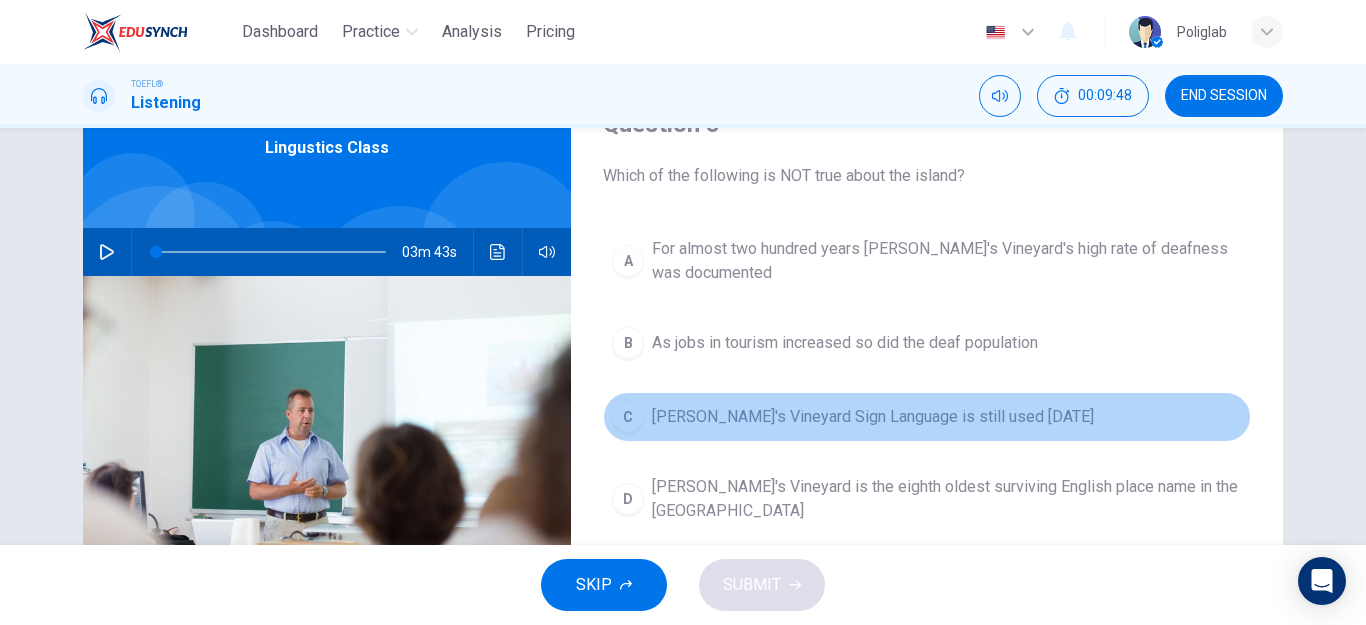 click on "Martha's Vineyard Sign Language is still used today" at bounding box center (873, 417) 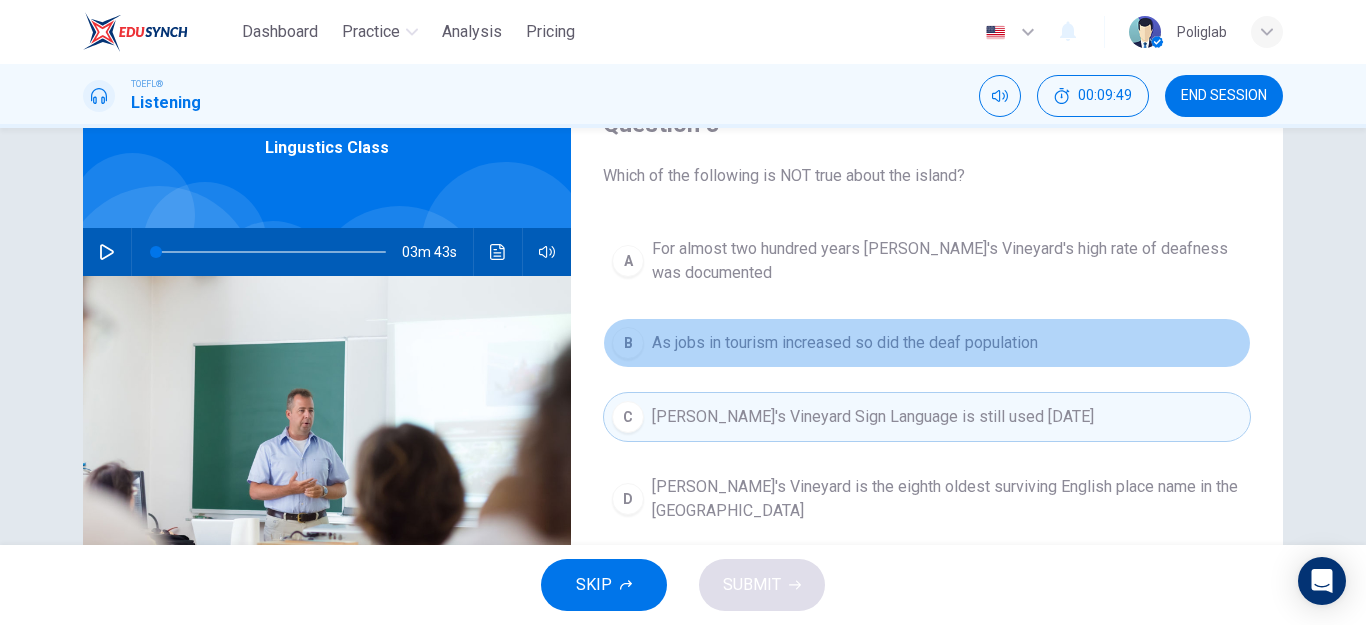 click on "As jobs in tourism increased so did the deaf population" at bounding box center [845, 343] 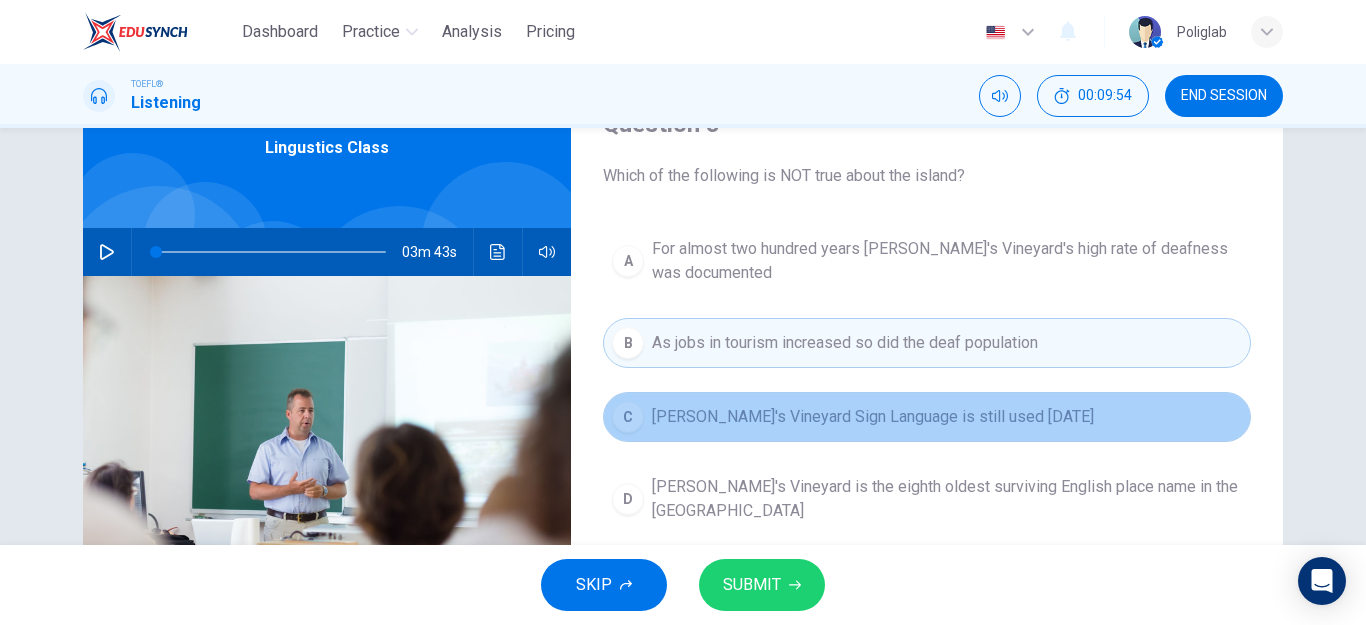 click on "Martha's Vineyard Sign Language is still used today" at bounding box center [873, 417] 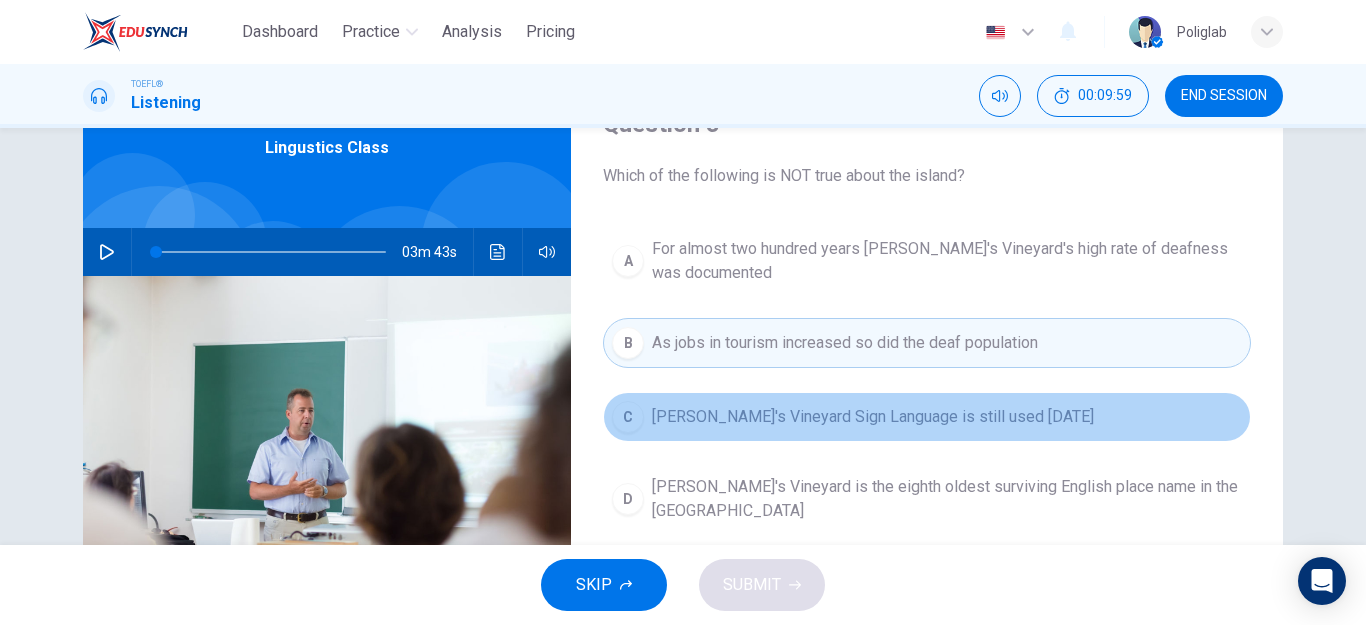 click on "Martha's Vineyard Sign Language is still used today" at bounding box center [873, 417] 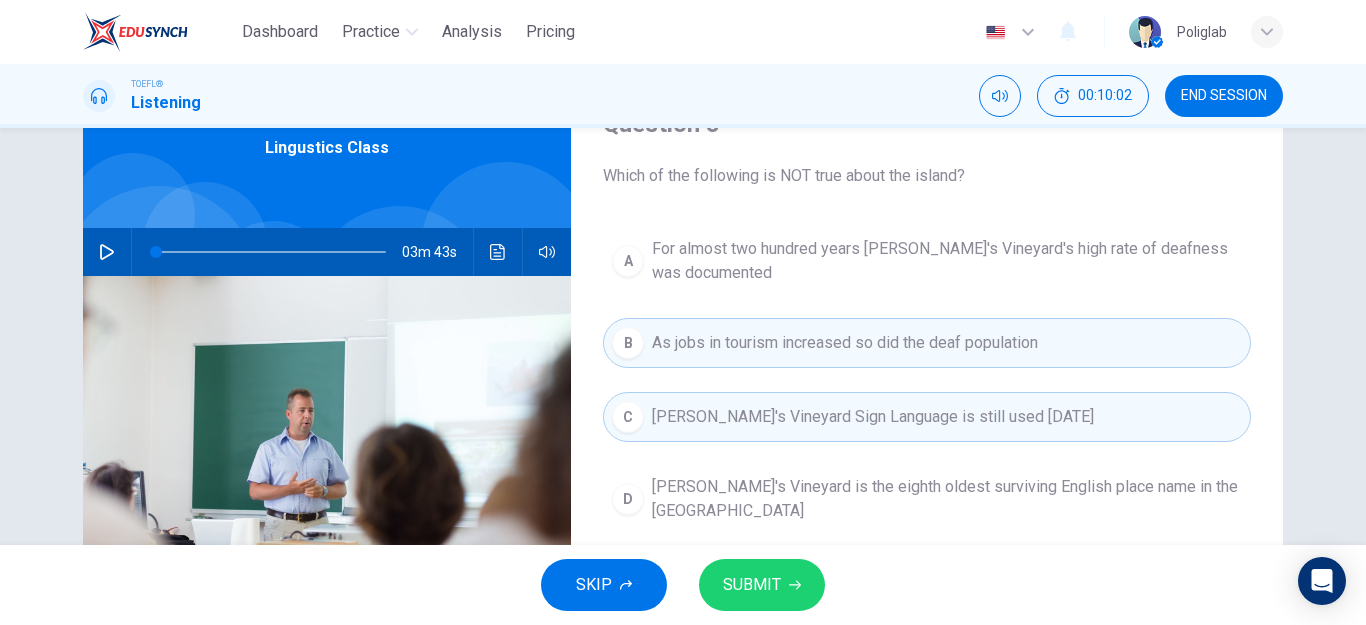 click on "As jobs in tourism increased so did the deaf population" at bounding box center [845, 343] 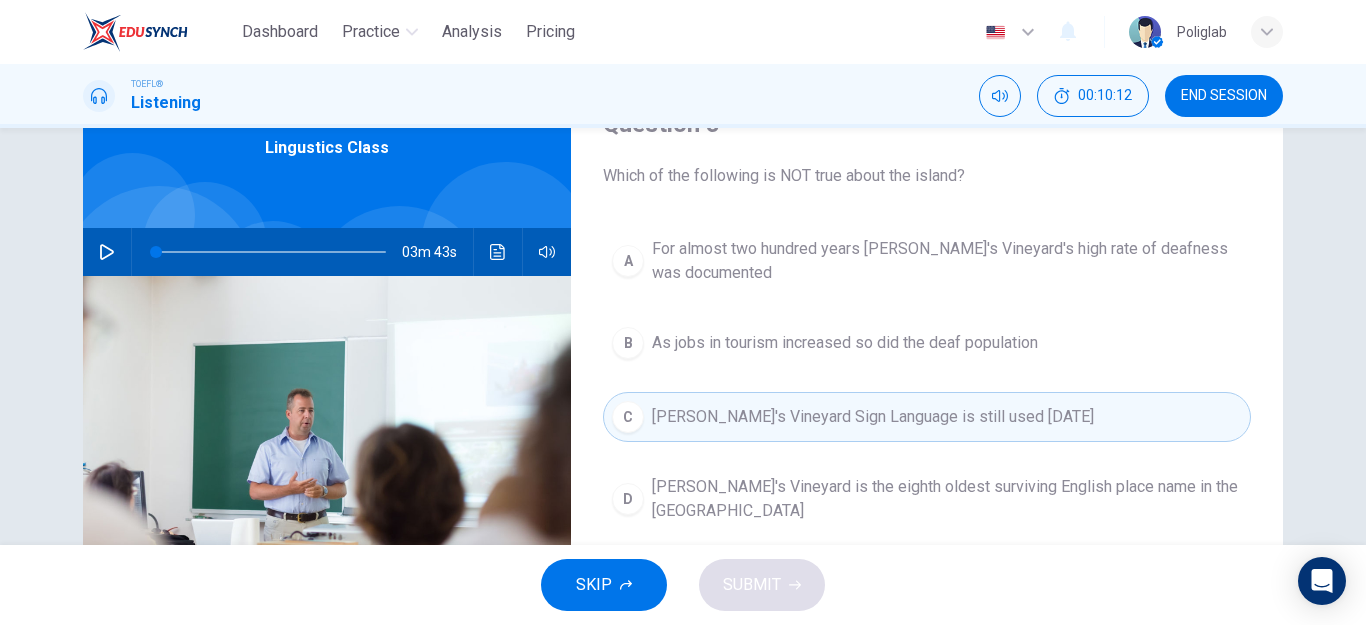 click on "As jobs in tourism increased so did the deaf population" at bounding box center [845, 343] 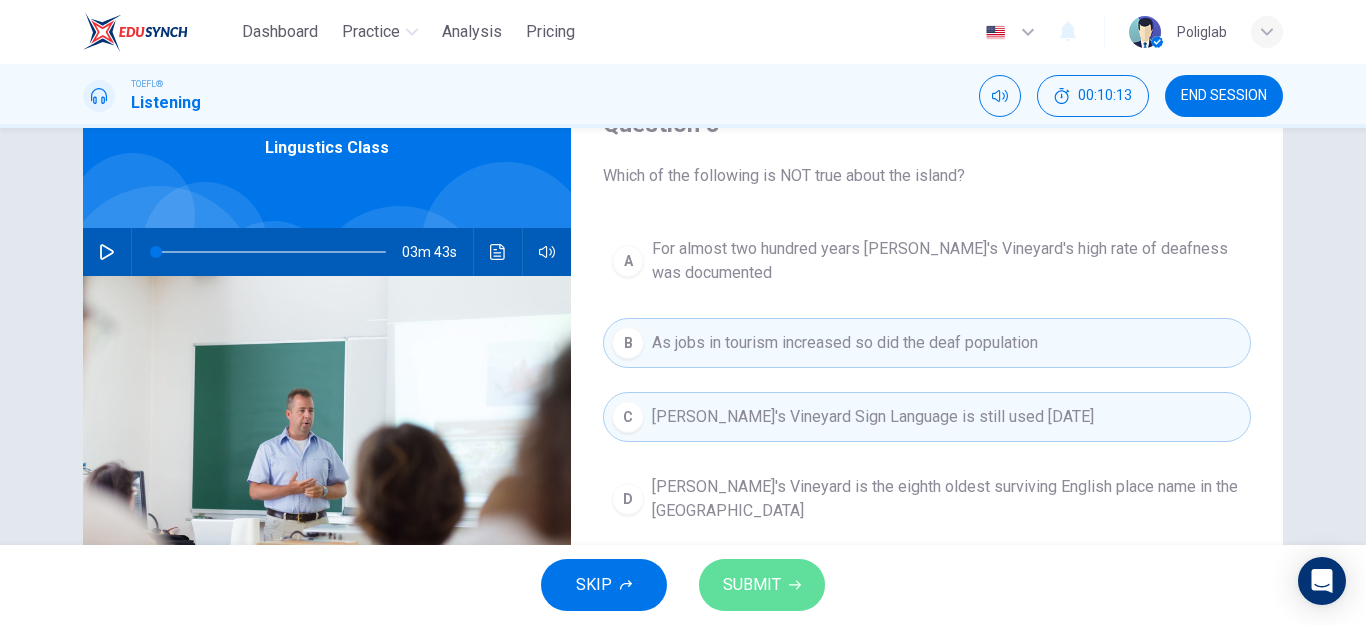 click on "SUBMIT" at bounding box center (762, 585) 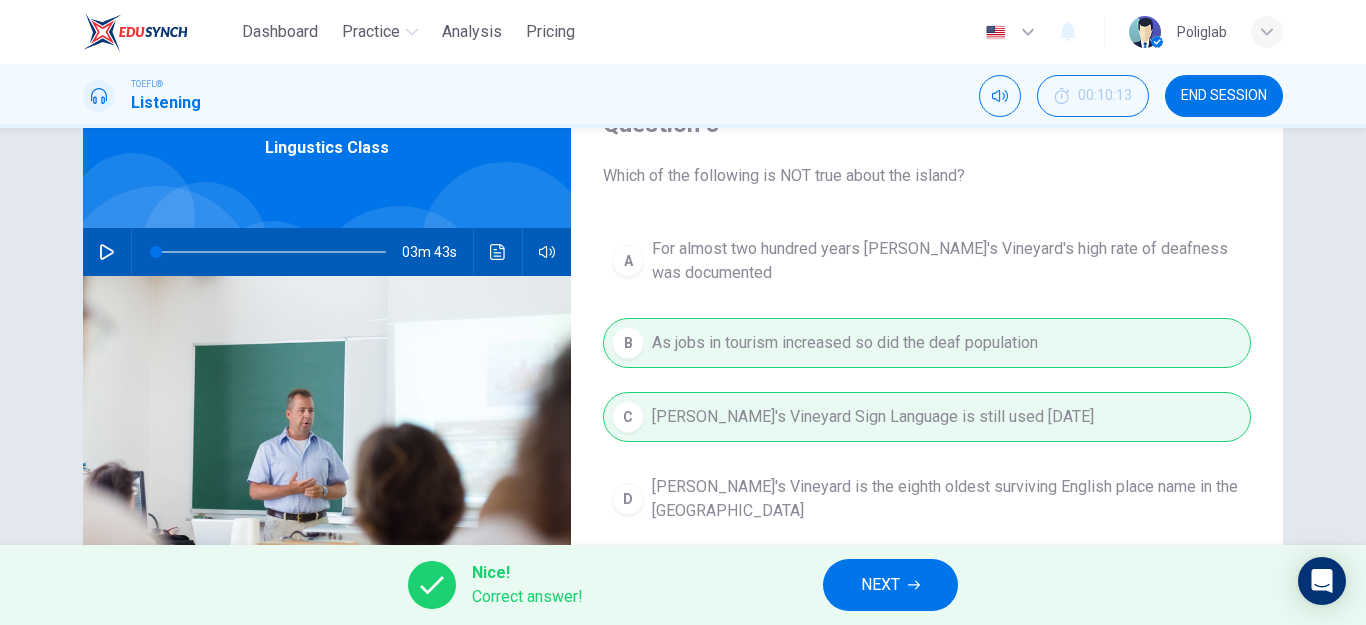 click on "NEXT" at bounding box center (890, 585) 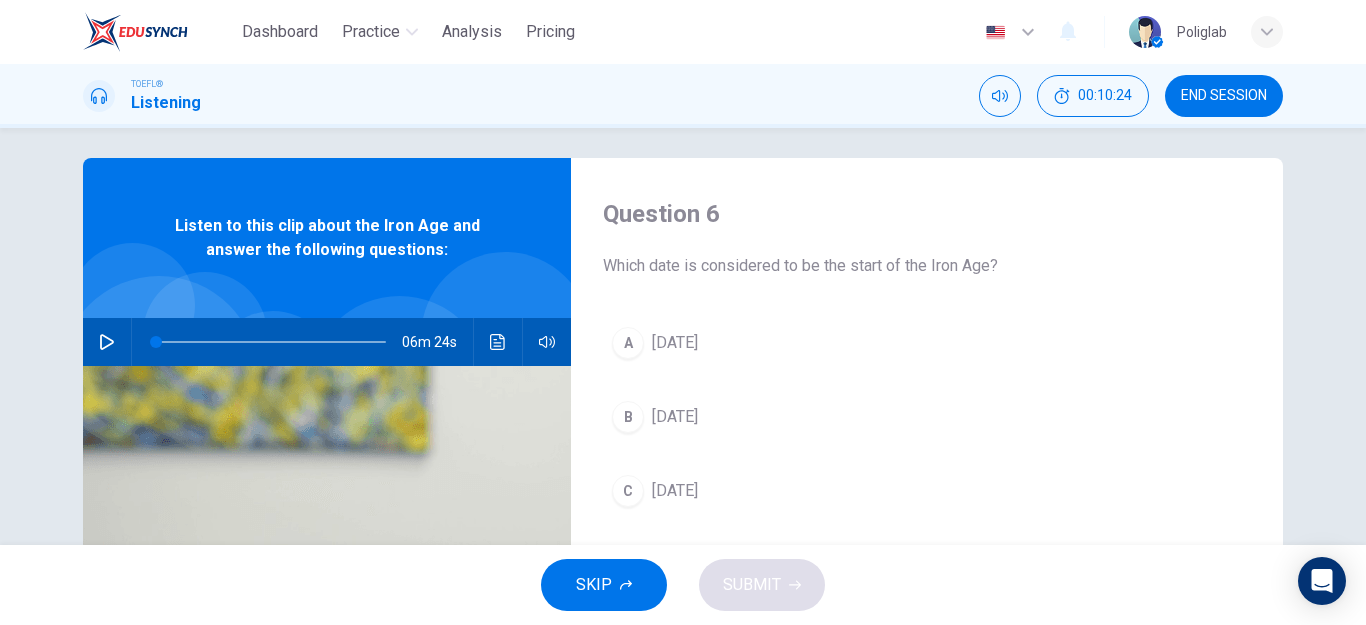 scroll, scrollTop: 0, scrollLeft: 0, axis: both 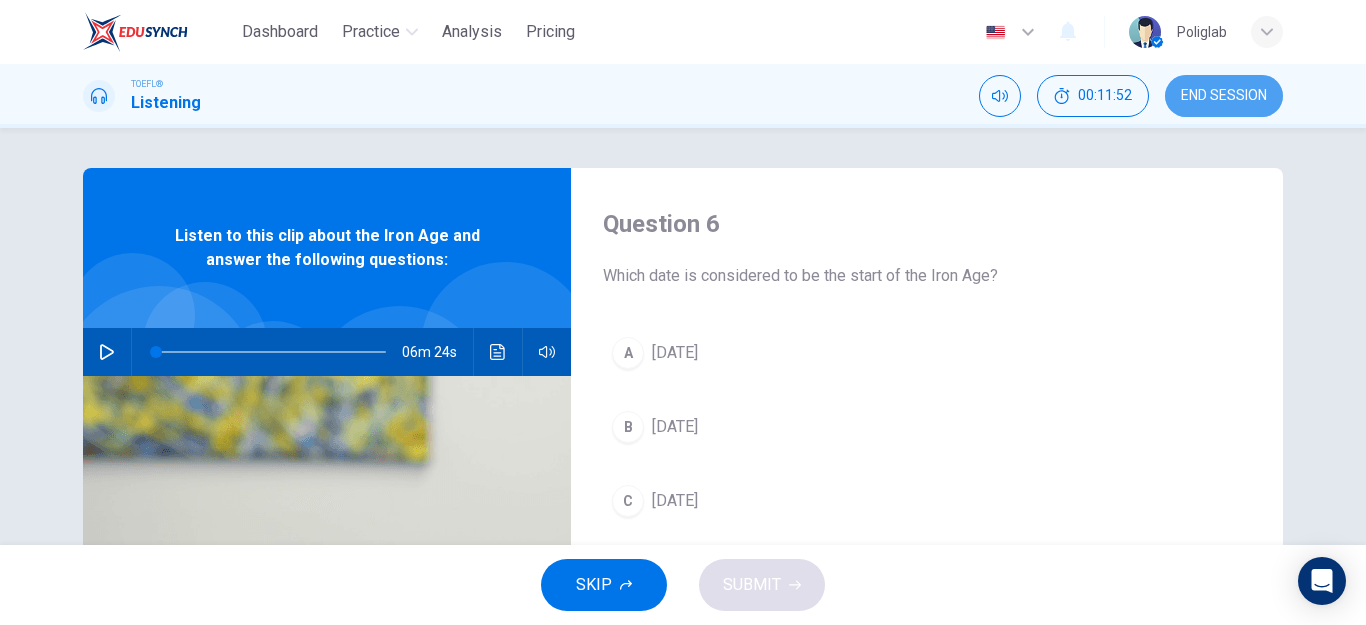 click on "END SESSION" at bounding box center (1224, 96) 